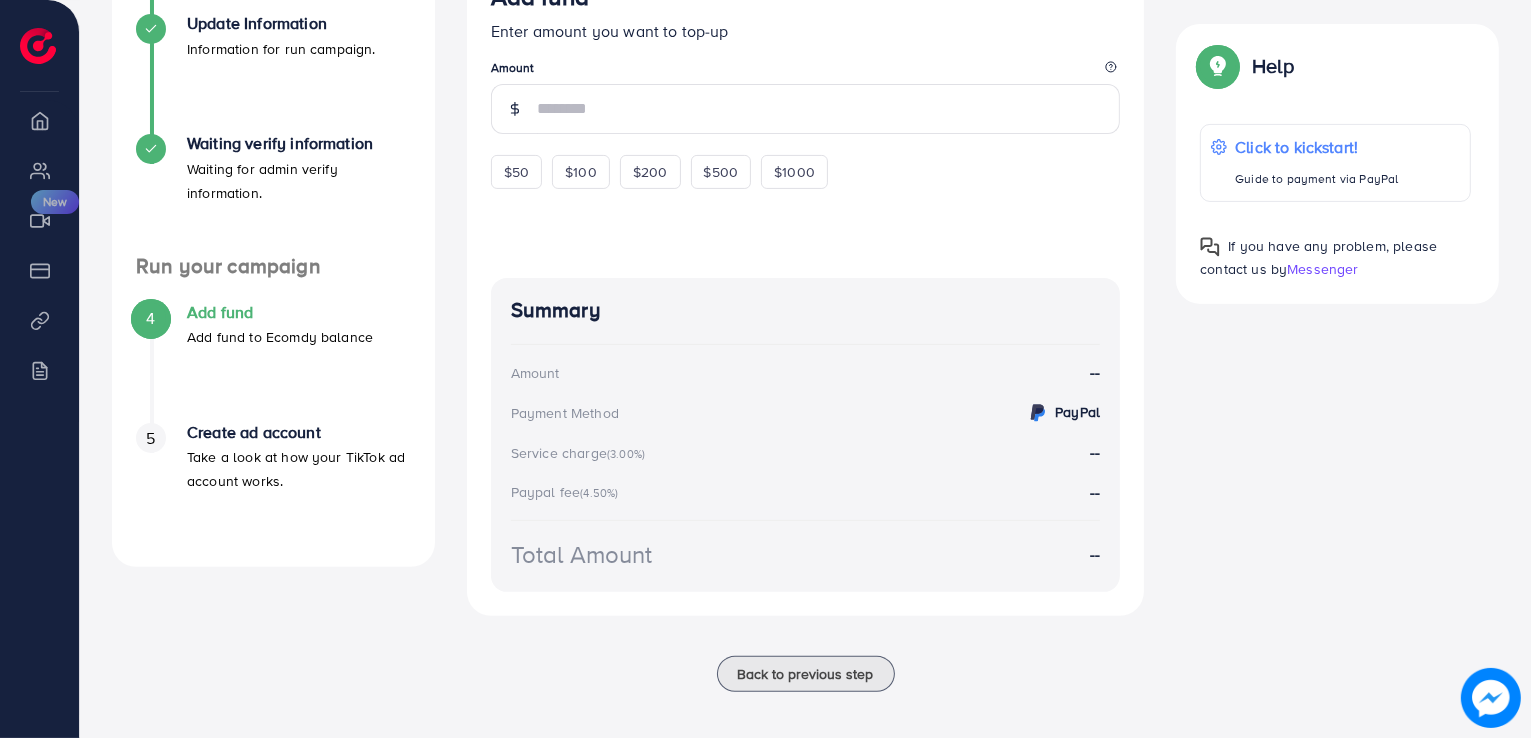 scroll, scrollTop: 510, scrollLeft: 0, axis: vertical 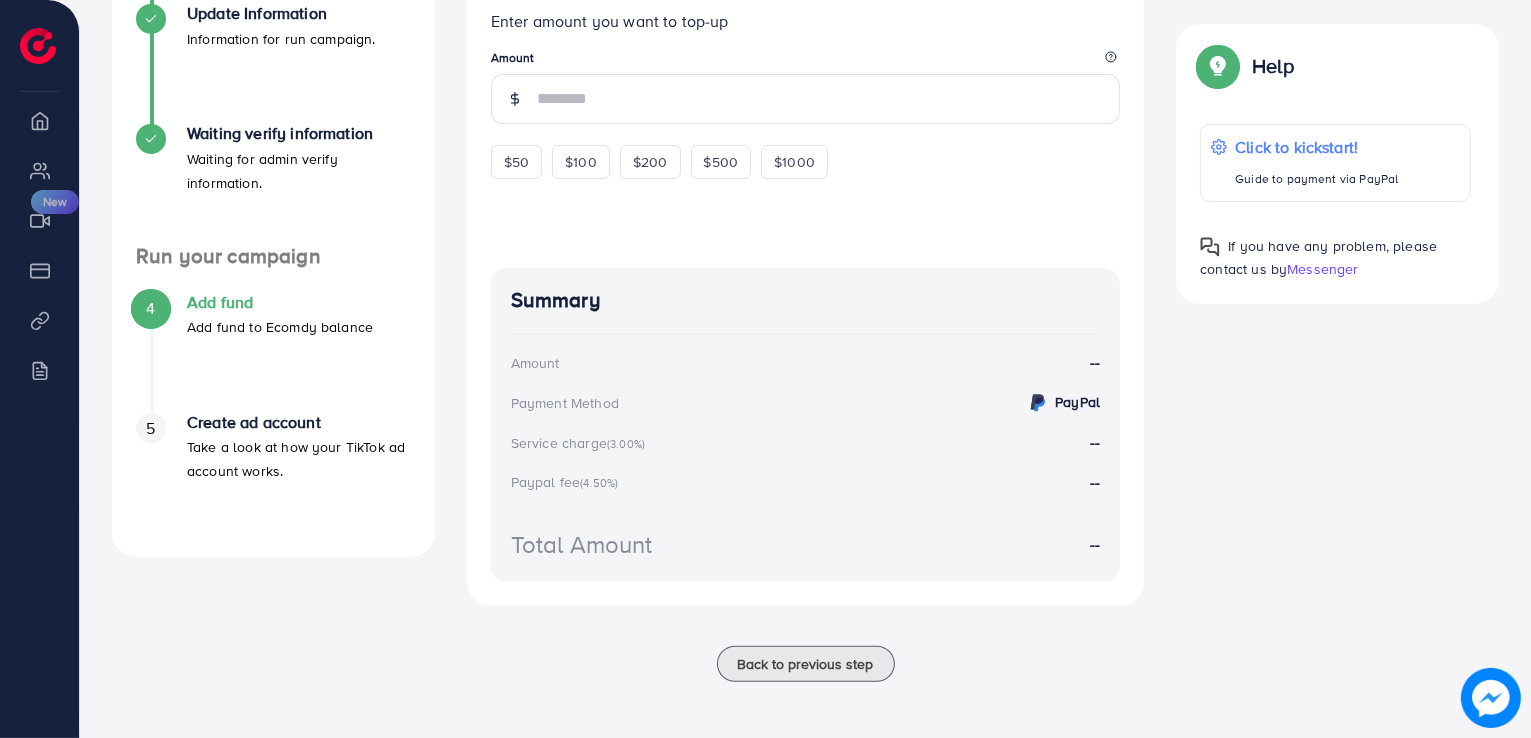 drag, startPoint x: 659, startPoint y: 557, endPoint x: 510, endPoint y: 301, distance: 296.2043 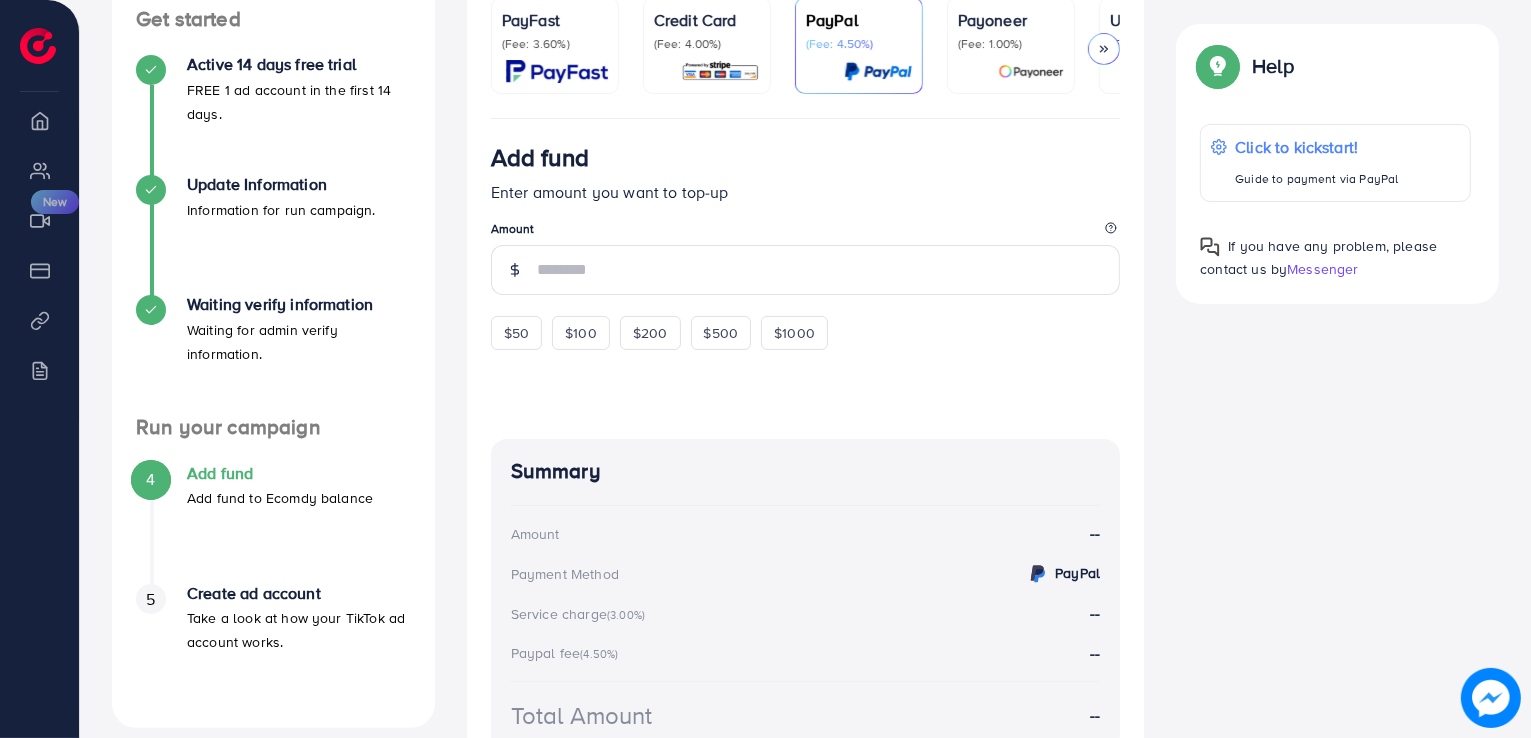 scroll, scrollTop: 328, scrollLeft: 0, axis: vertical 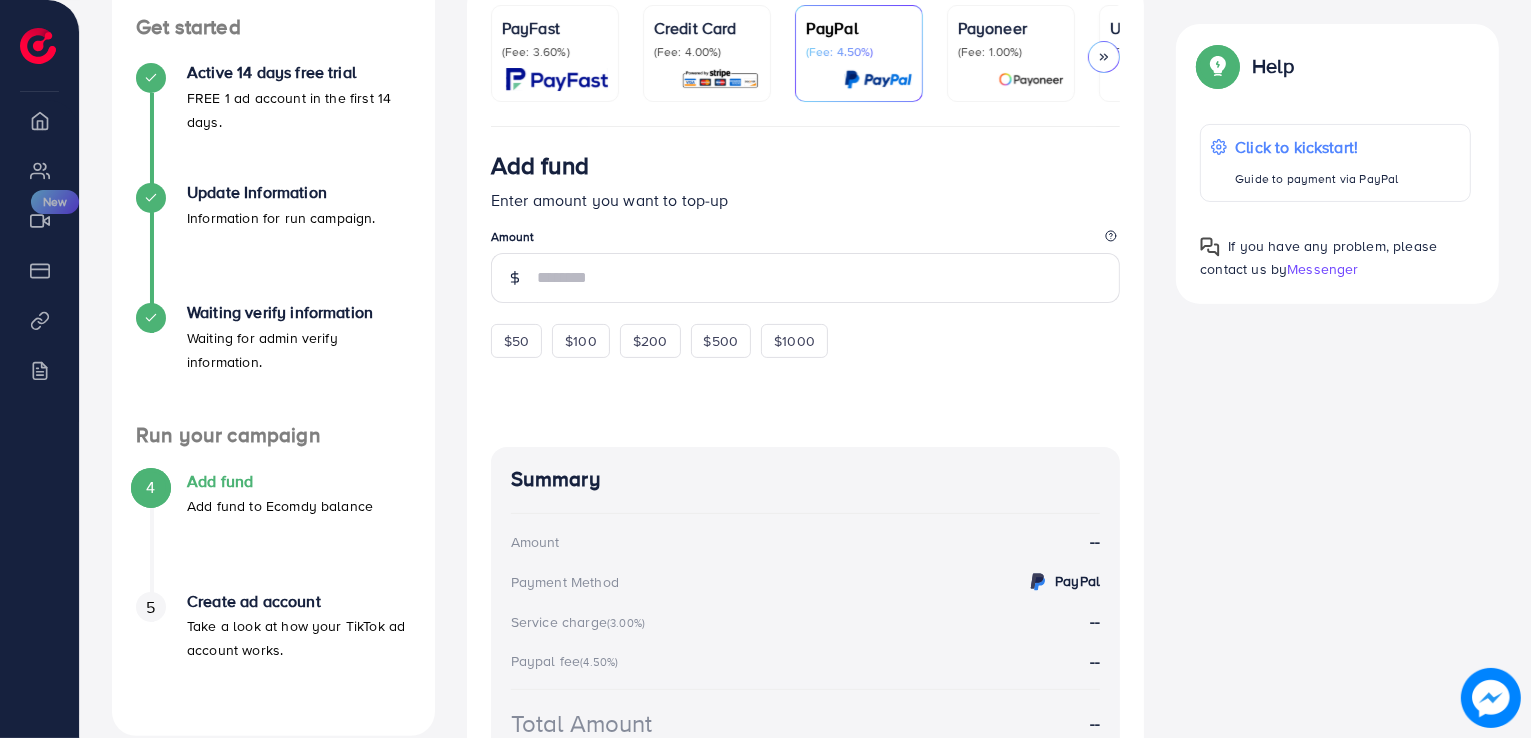 drag, startPoint x: 726, startPoint y: 201, endPoint x: 530, endPoint y: 157, distance: 200.87807 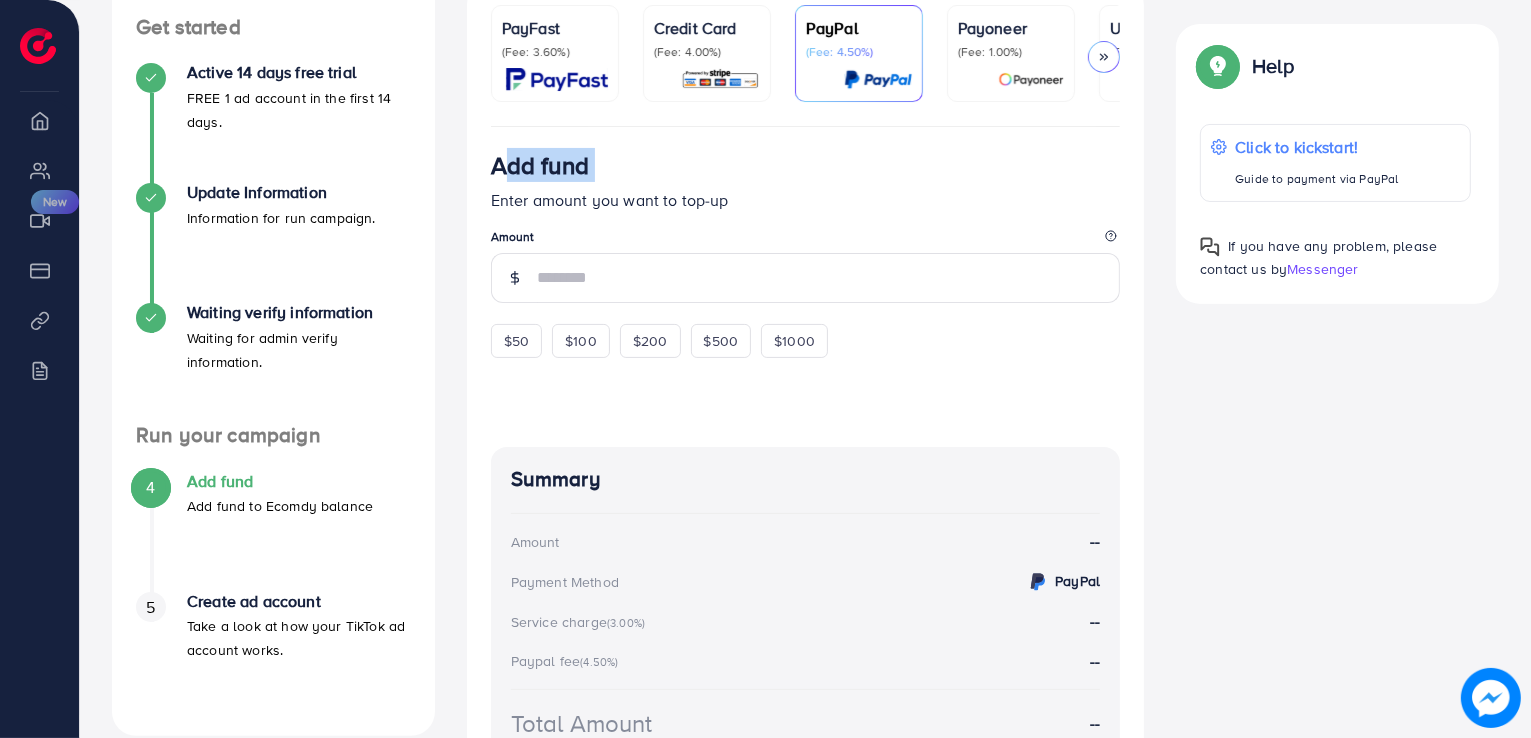 click on "Add fund" at bounding box center [540, 165] 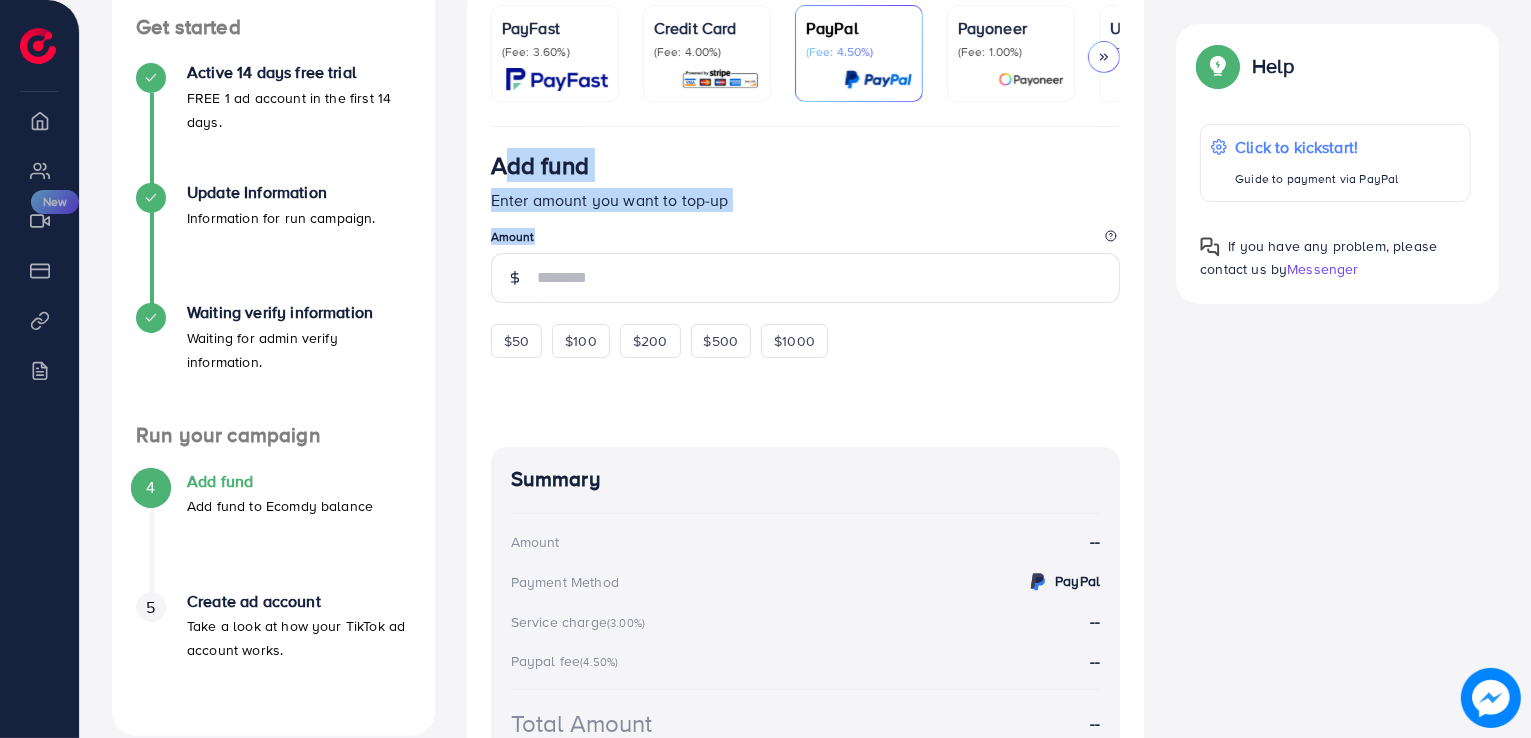 drag, startPoint x: 495, startPoint y: 168, endPoint x: 733, endPoint y: 217, distance: 242.99178 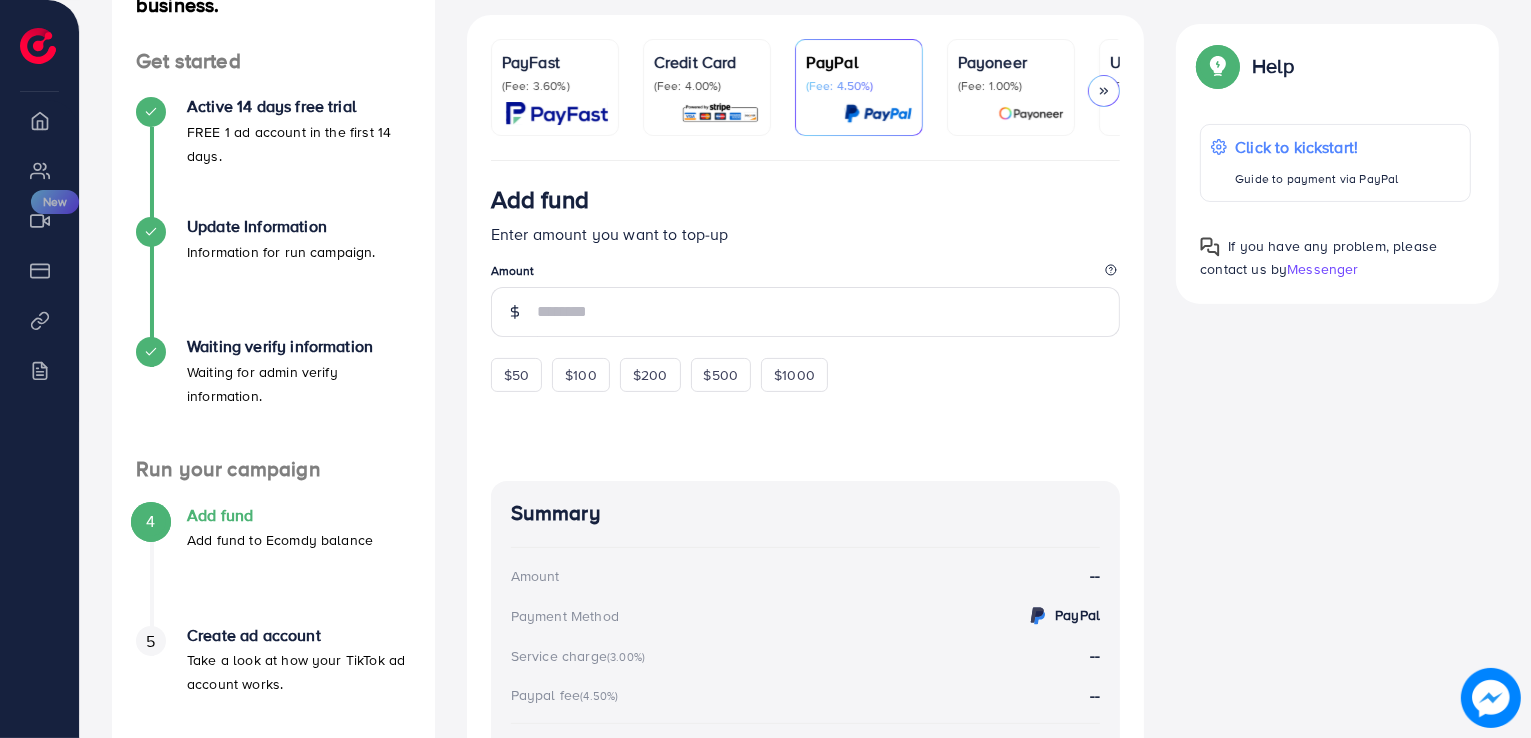 scroll, scrollTop: 293, scrollLeft: 0, axis: vertical 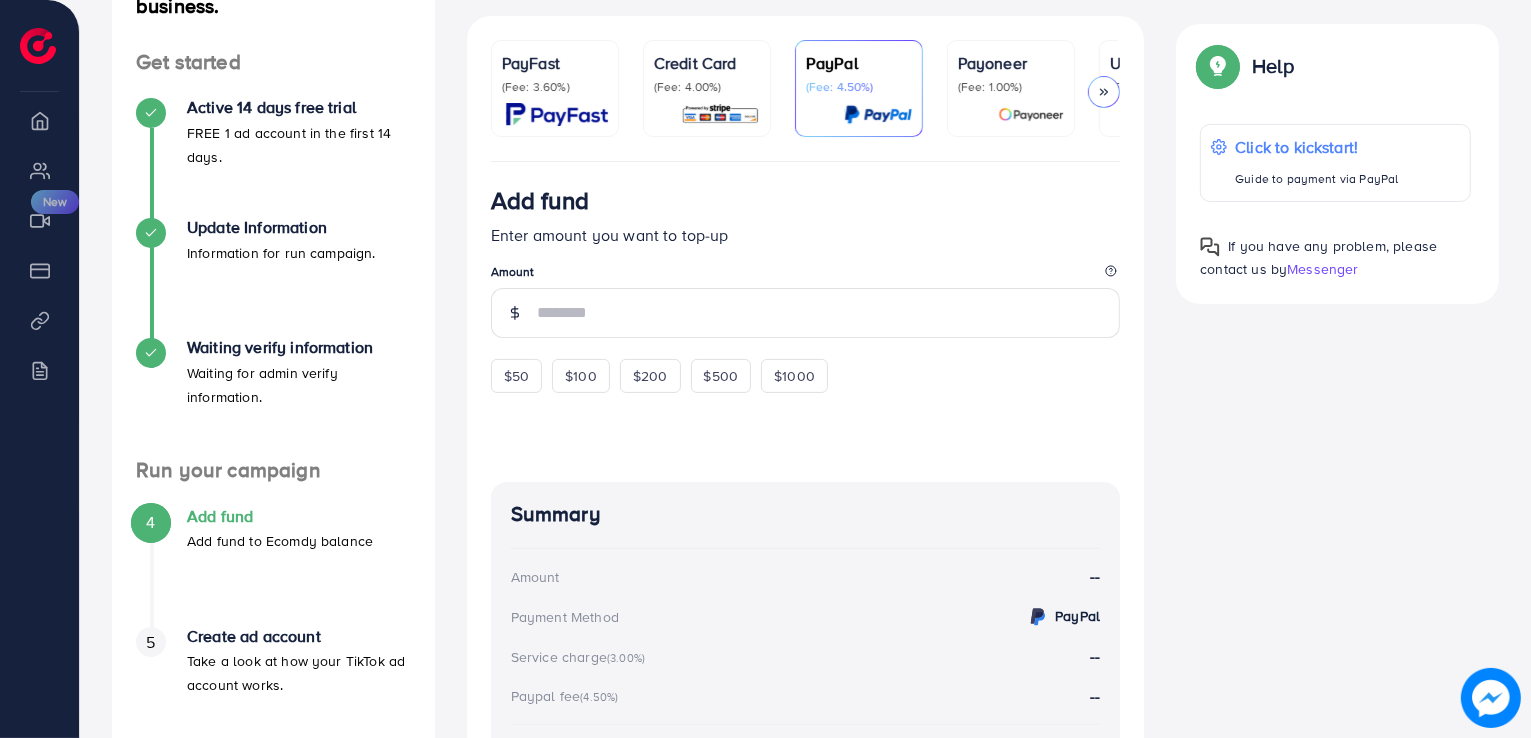 drag, startPoint x: 724, startPoint y: 237, endPoint x: 484, endPoint y: 191, distance: 244.36858 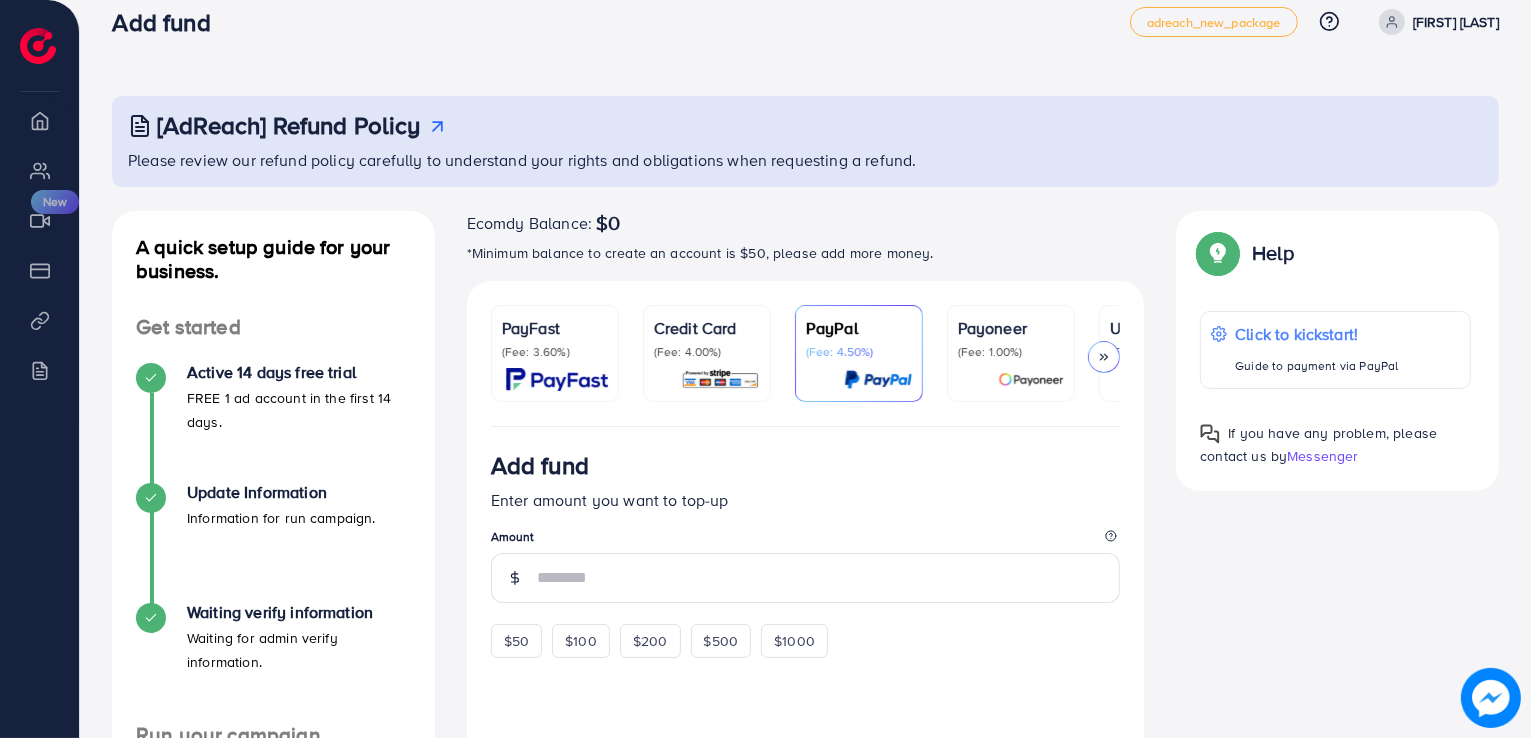 scroll, scrollTop: 26, scrollLeft: 0, axis: vertical 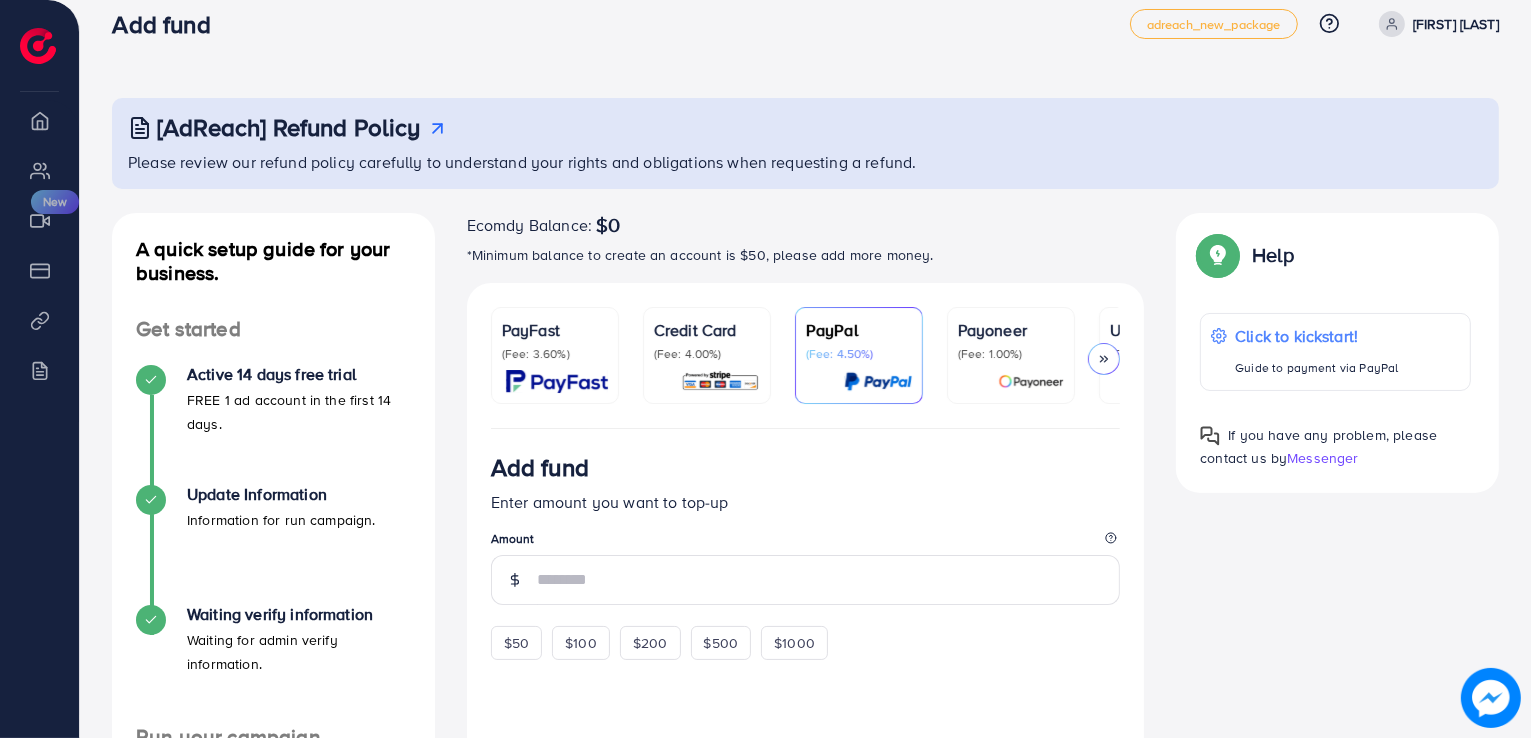 drag, startPoint x: 466, startPoint y: 225, endPoint x: 656, endPoint y: 213, distance: 190.37857 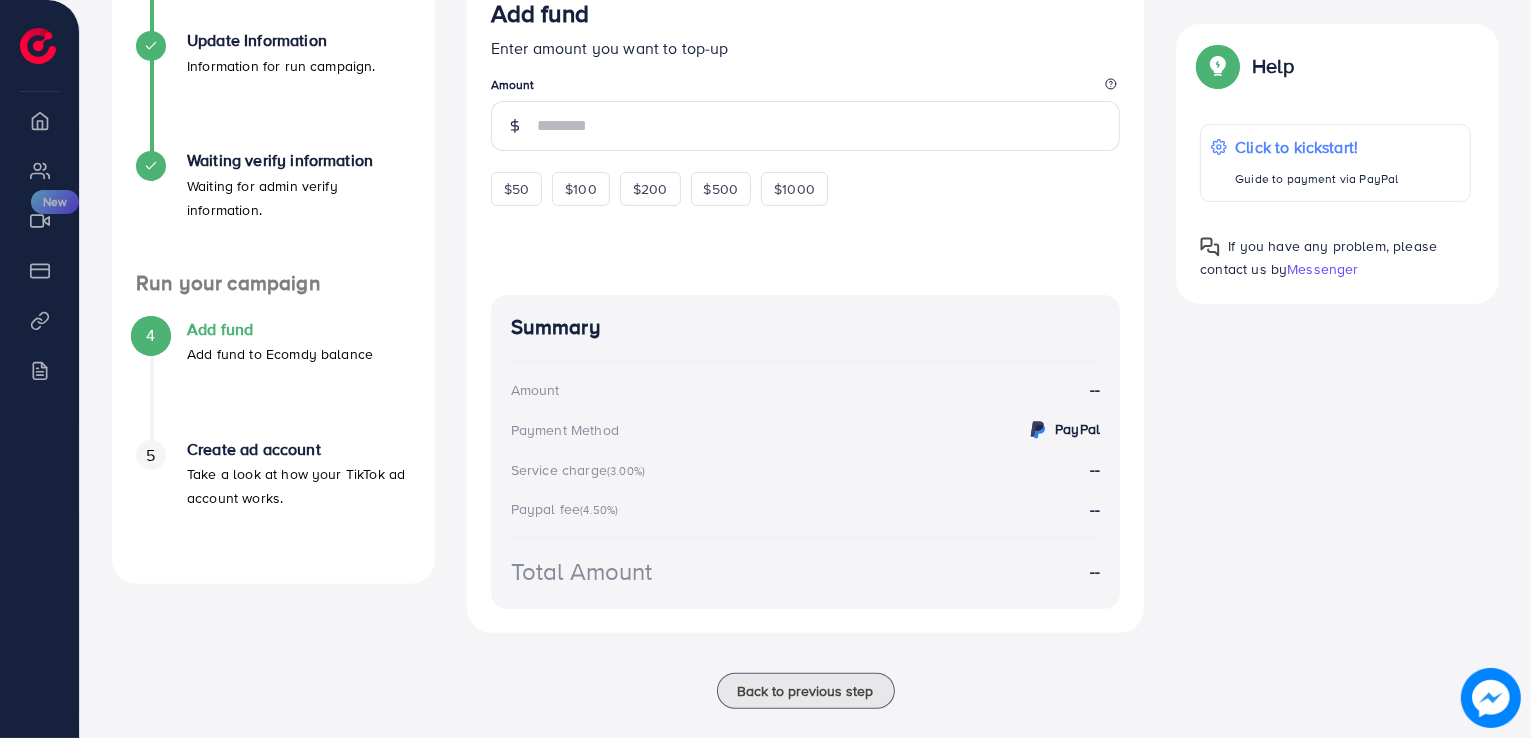 scroll, scrollTop: 479, scrollLeft: 0, axis: vertical 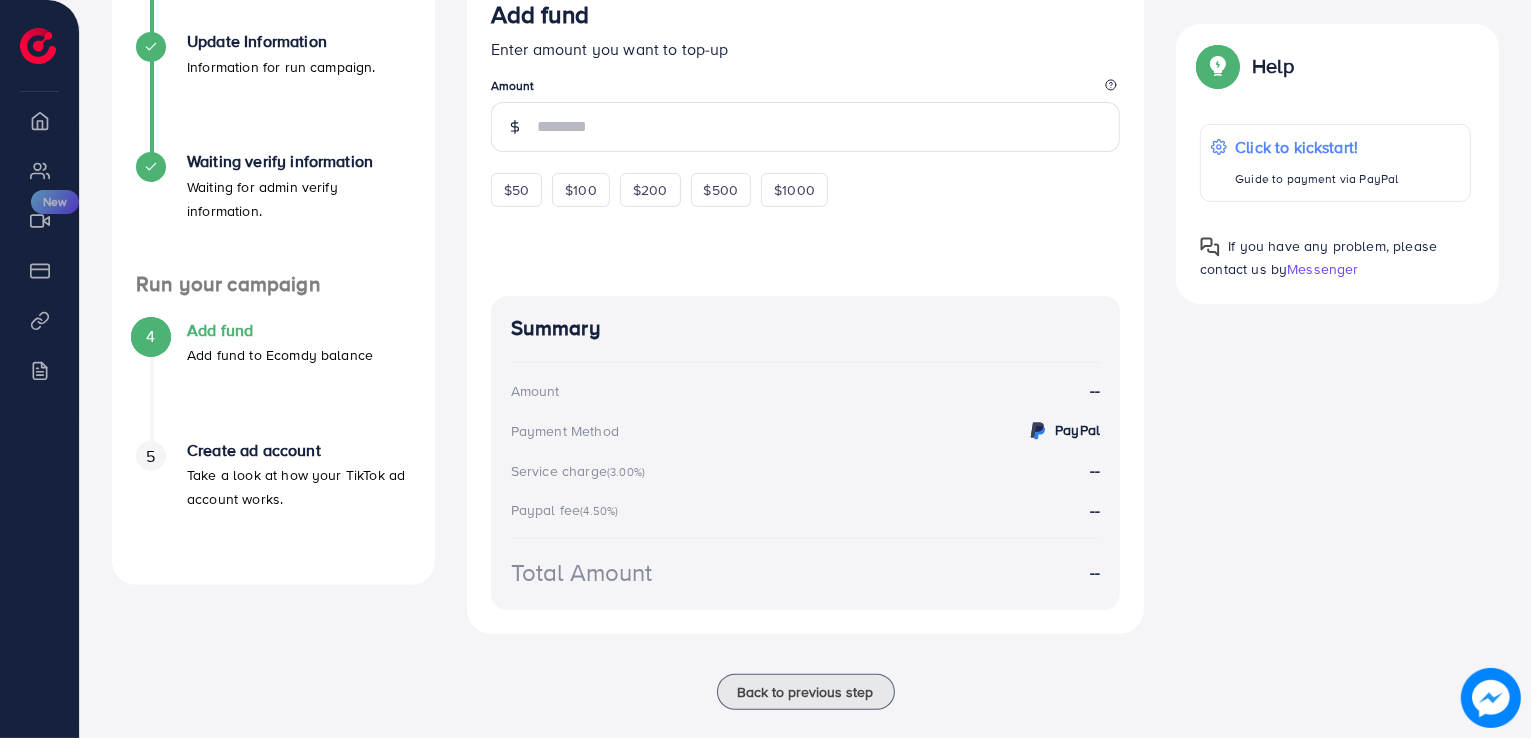 drag, startPoint x: 510, startPoint y: 333, endPoint x: 1186, endPoint y: 633, distance: 739.57825 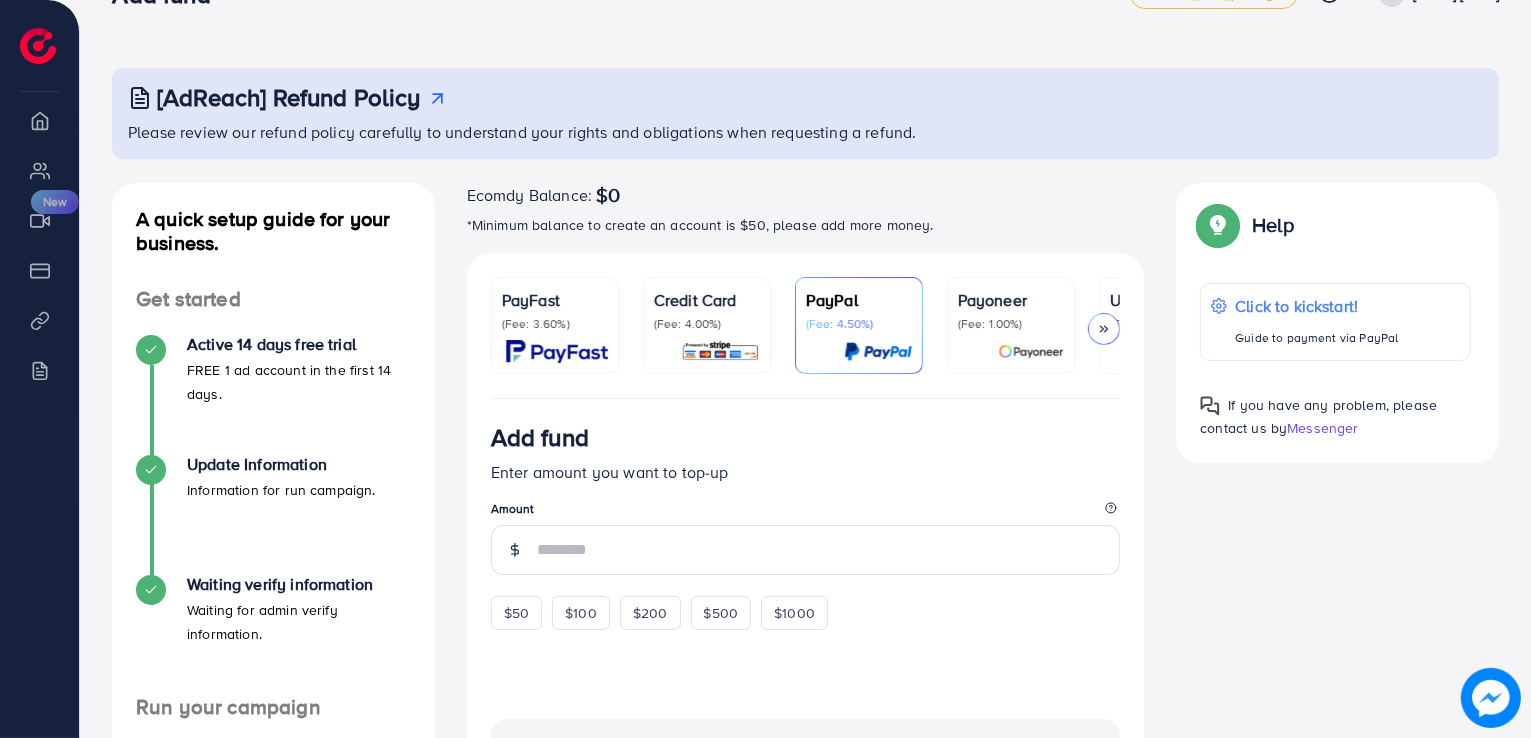 scroll, scrollTop: 91, scrollLeft: 0, axis: vertical 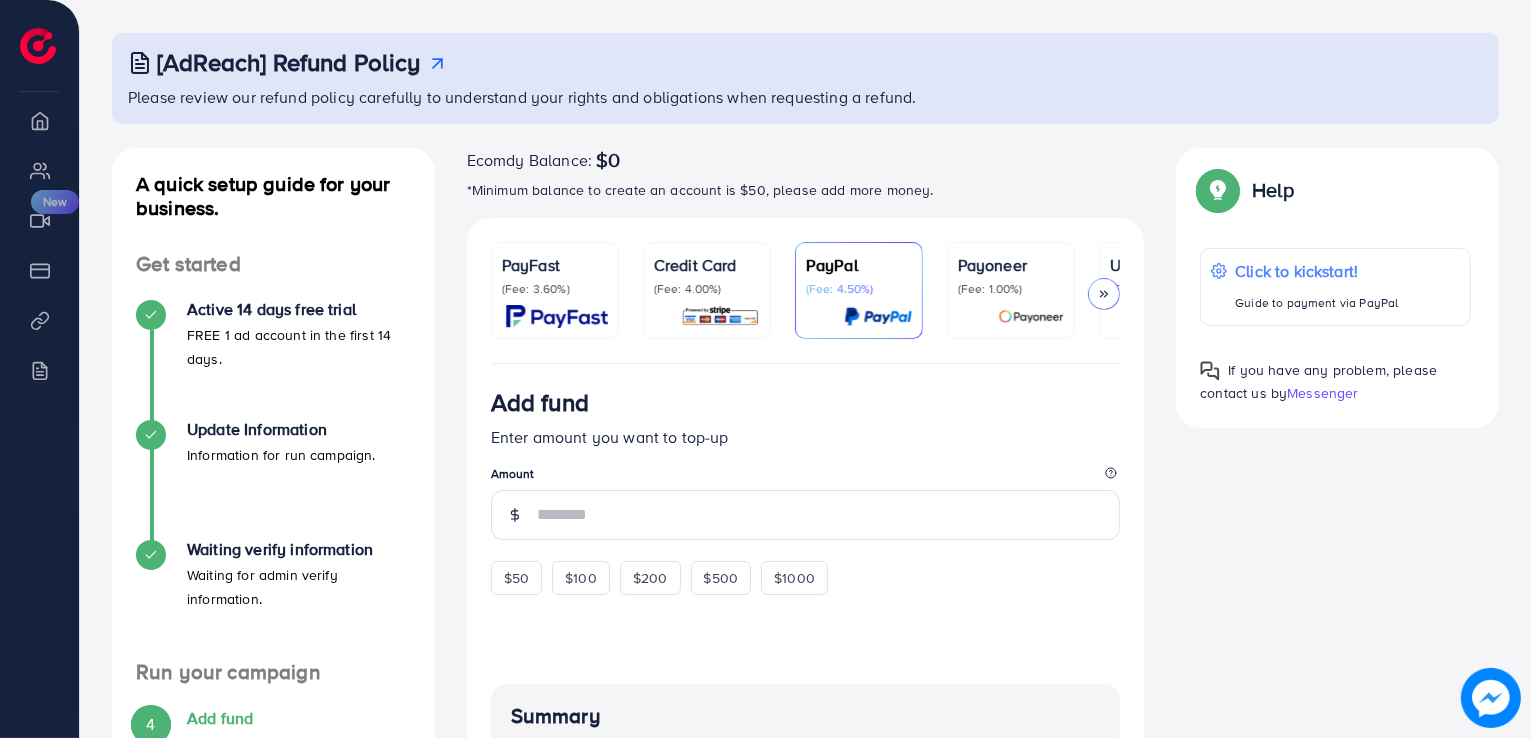 click on "PayFast   (Fee: 3.60%)   Credit Card   (Fee: 4.00%)   PayPal   (Fee: 4.50%)   Payoneer   (Fee: 1.00%)   USDT   (Fee: 0.00%)   Airwallex   (Fee: 0.00%)" at bounding box center (806, 303) 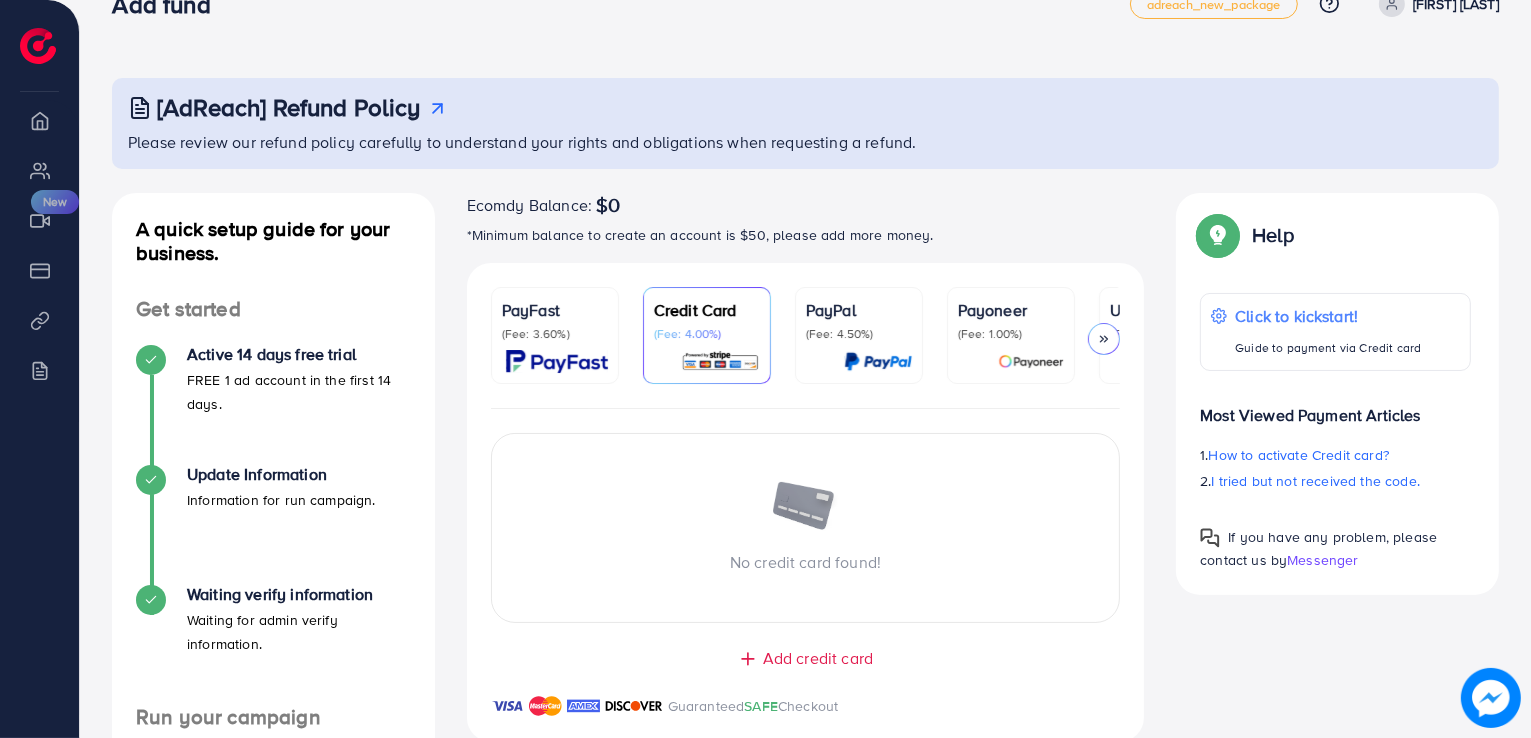 scroll, scrollTop: 22, scrollLeft: 0, axis: vertical 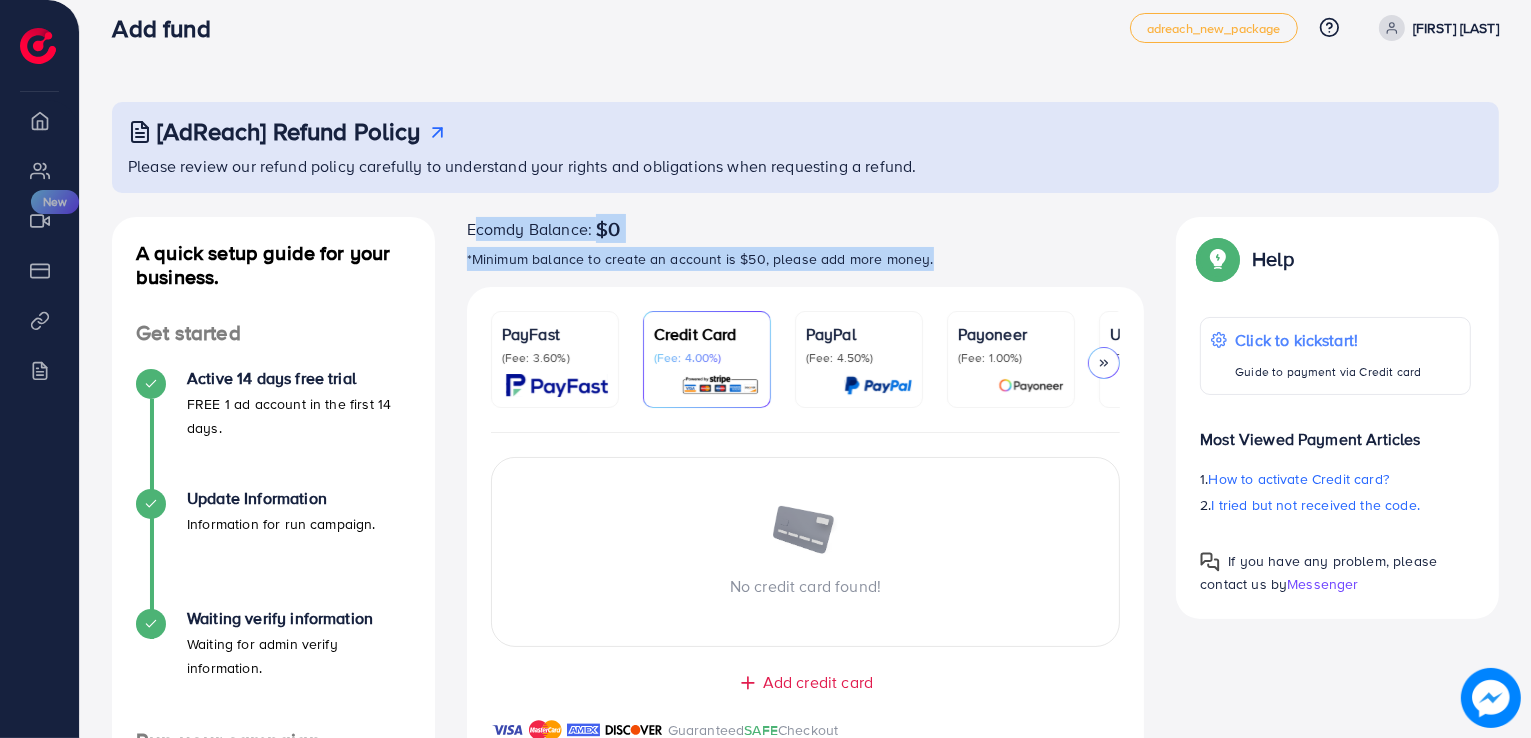 drag, startPoint x: 468, startPoint y: 231, endPoint x: 946, endPoint y: 285, distance: 481.04053 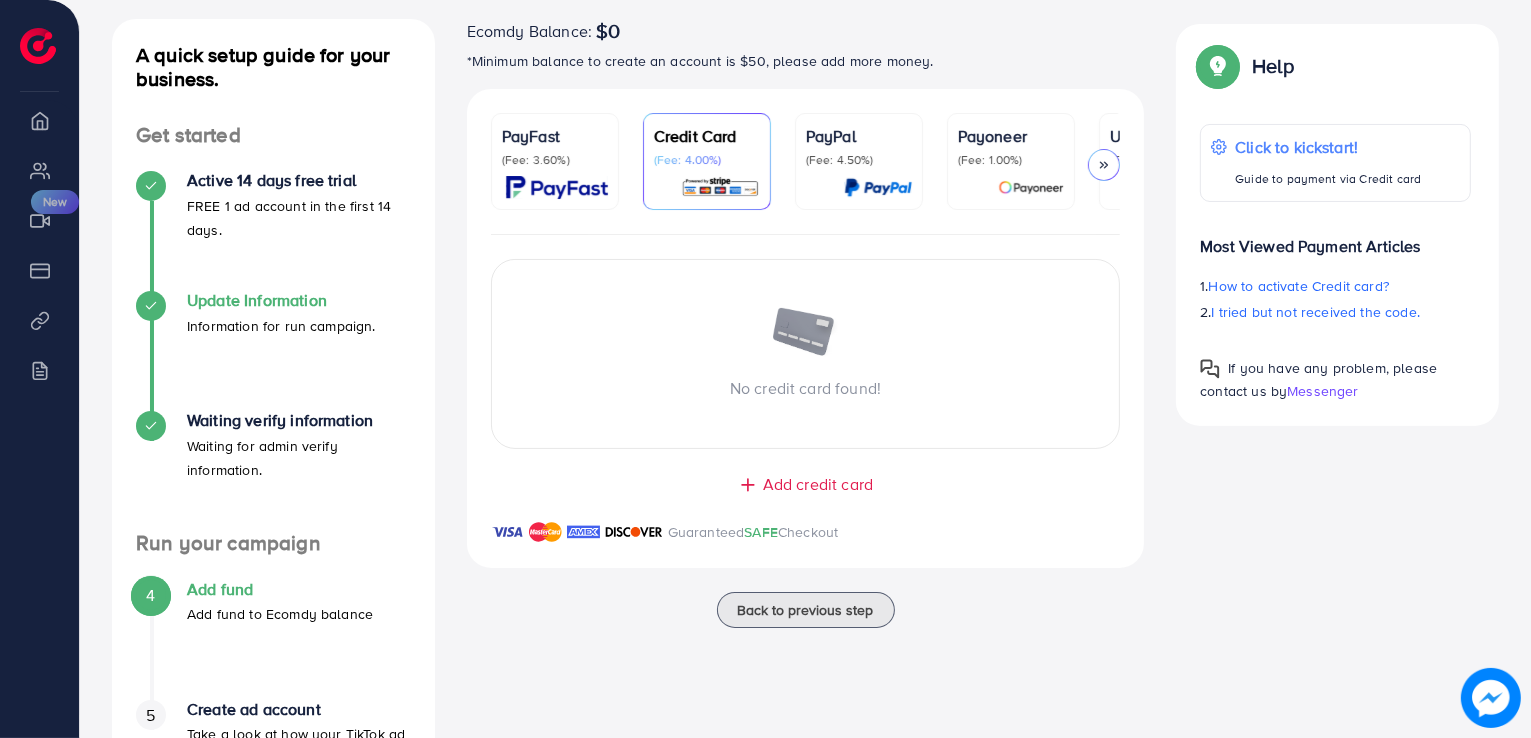 scroll, scrollTop: 358, scrollLeft: 0, axis: vertical 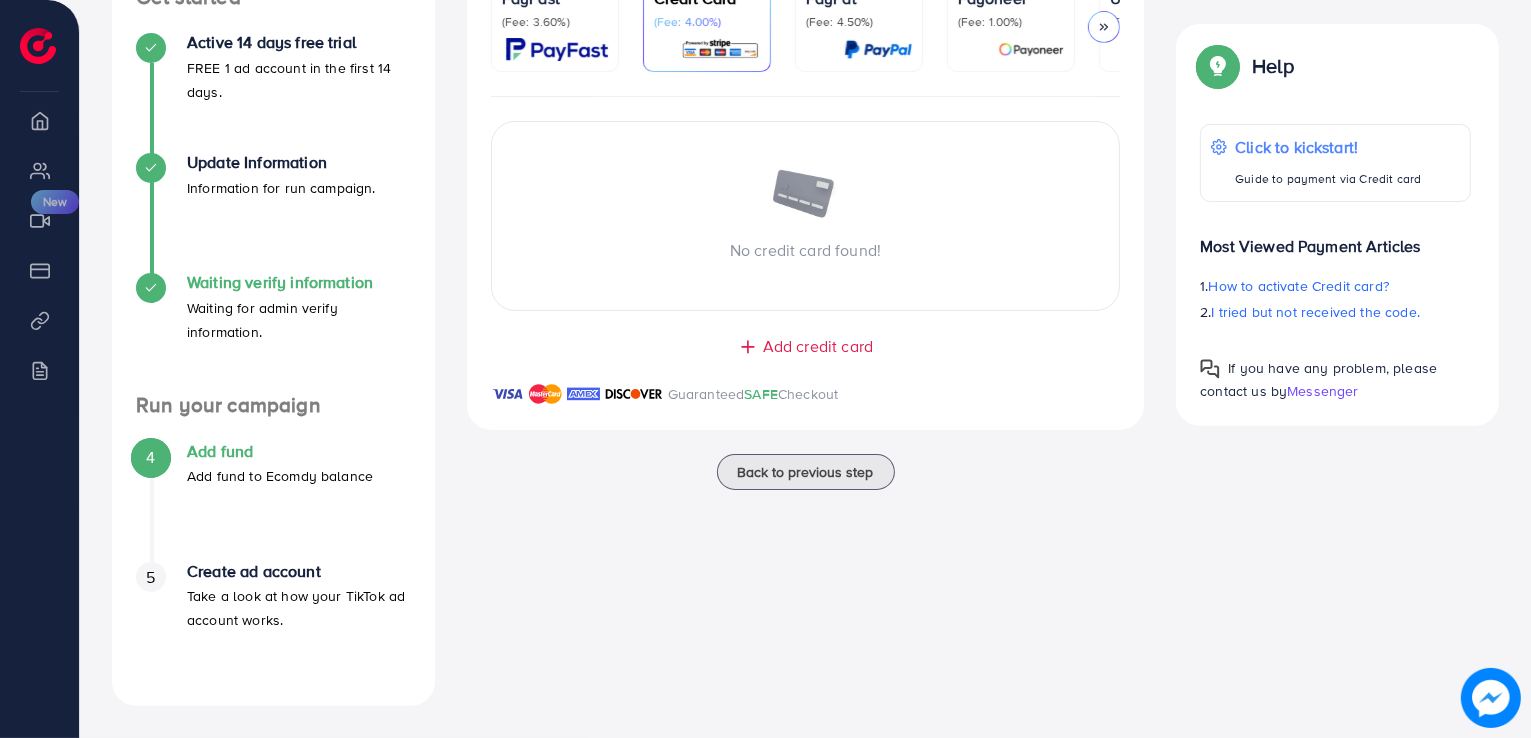 click on "Waiting for admin verify information." at bounding box center (299, 320) 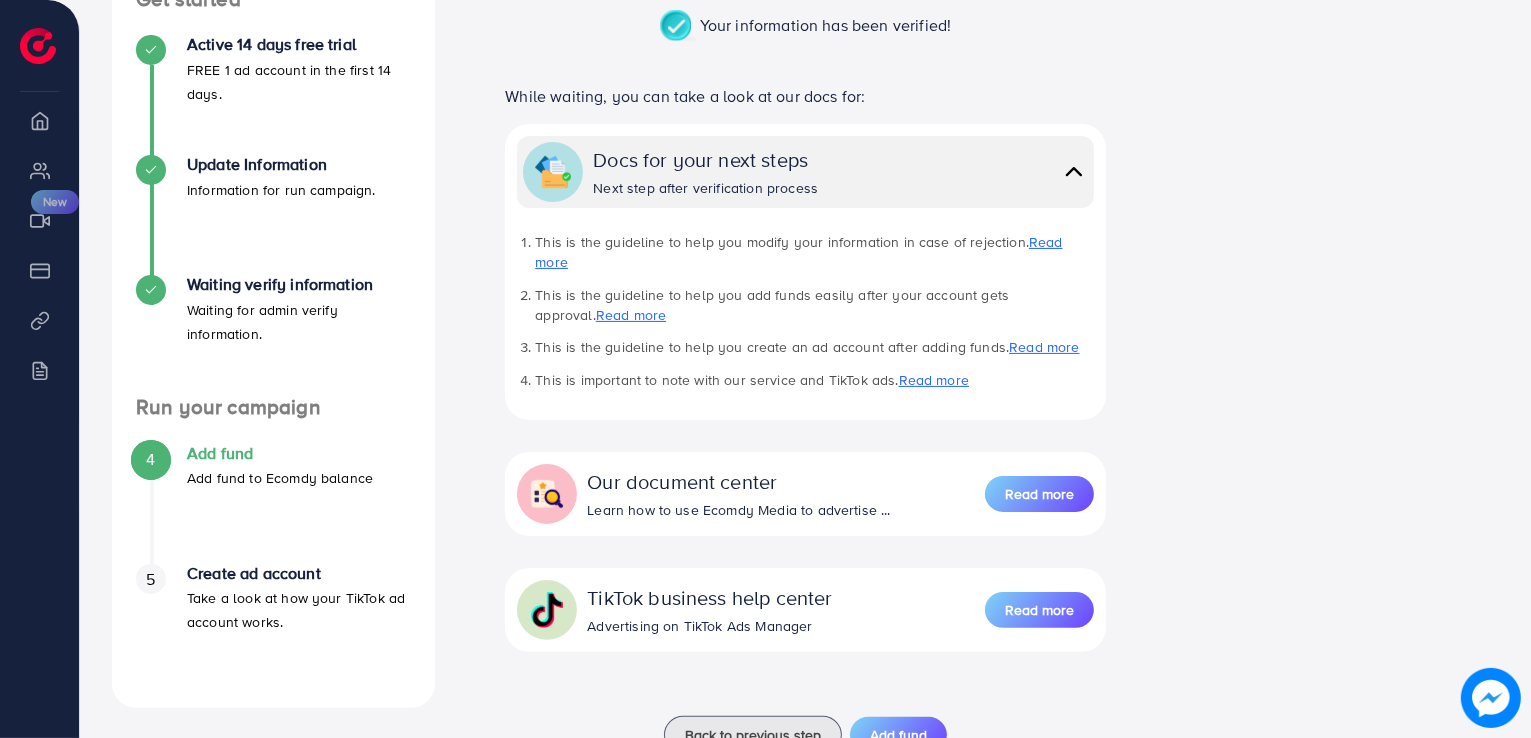 scroll, scrollTop: 353, scrollLeft: 0, axis: vertical 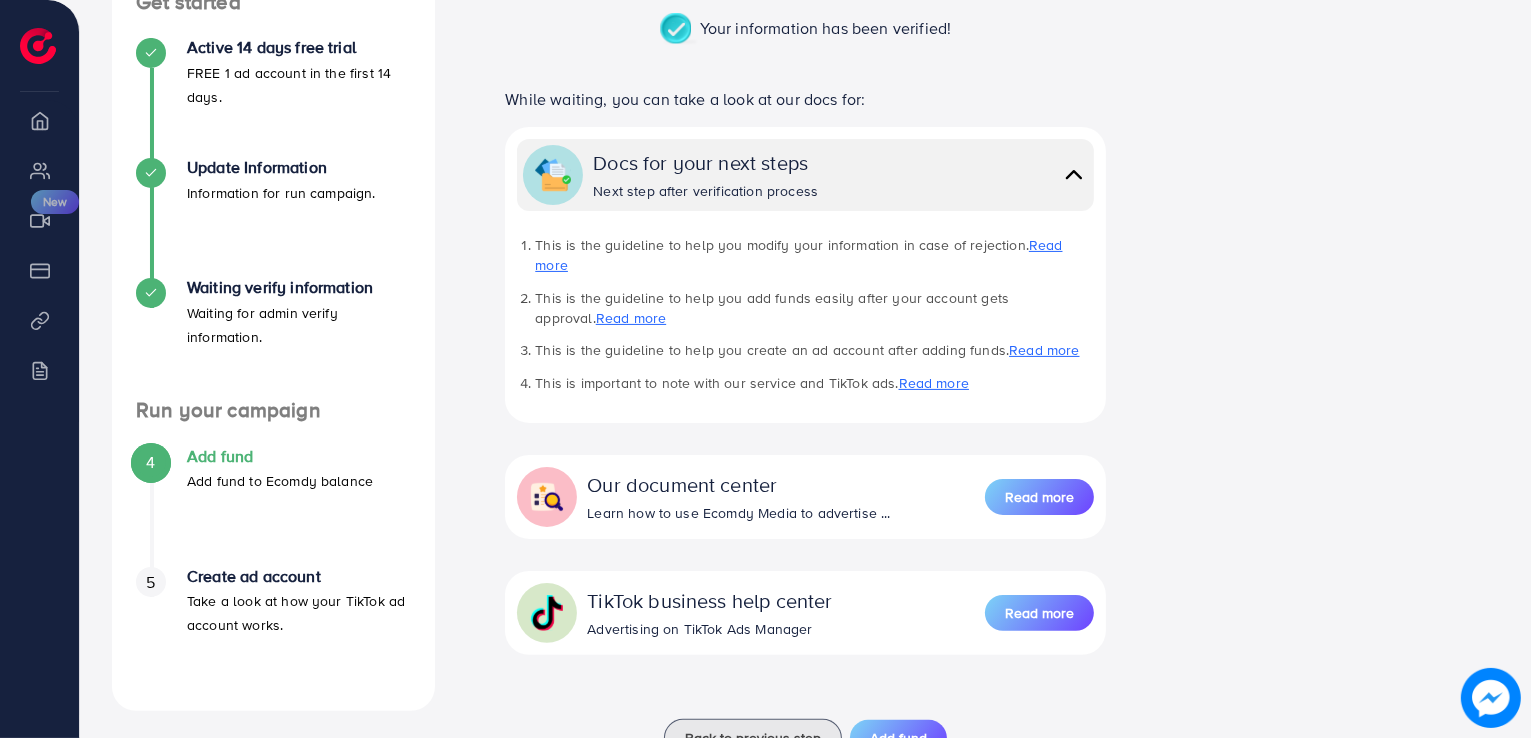click on "4   Add fund   Add fund to Ecomdy balance   5   Create ad account   Take a look at how your TikTok ad account works." at bounding box center [273, 555] 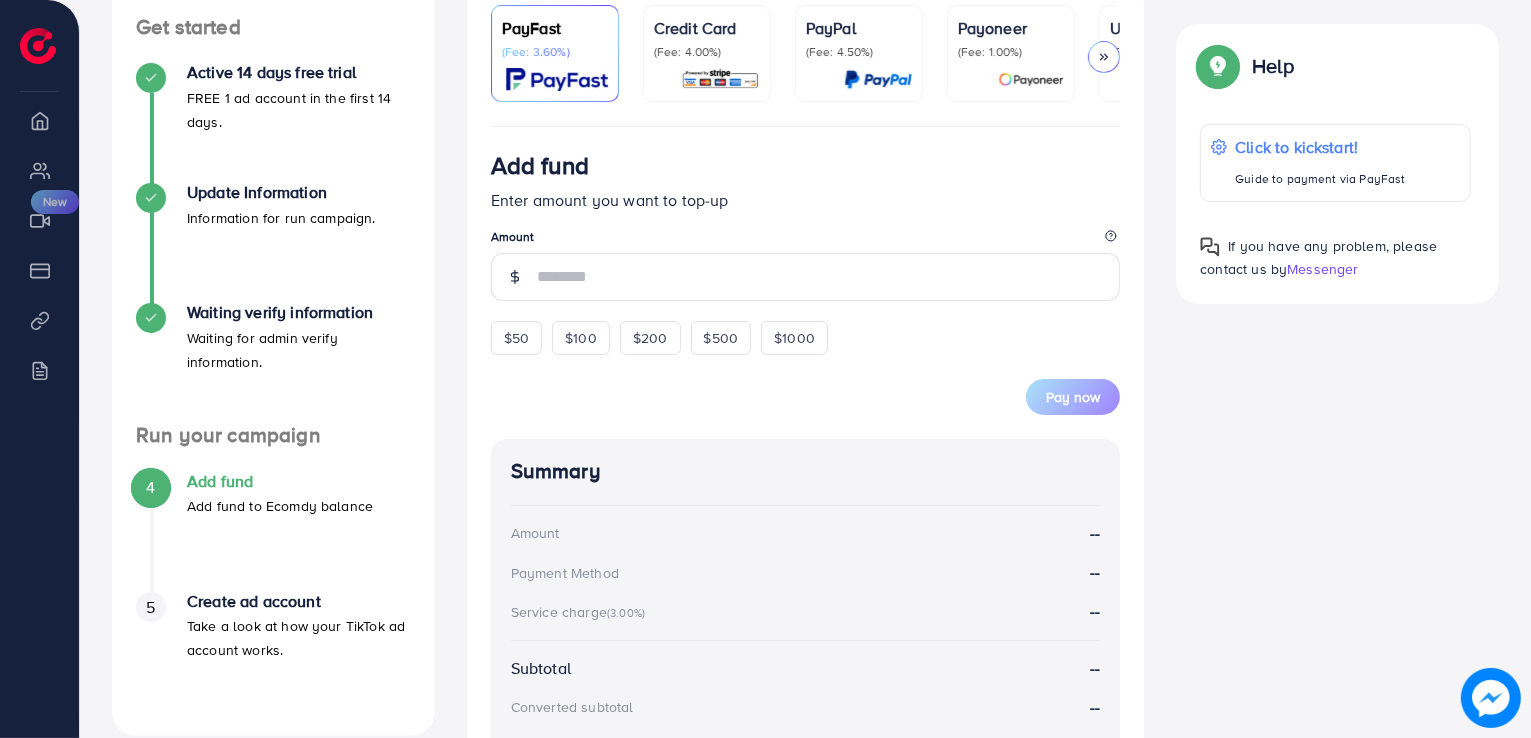 scroll, scrollTop: 328, scrollLeft: 0, axis: vertical 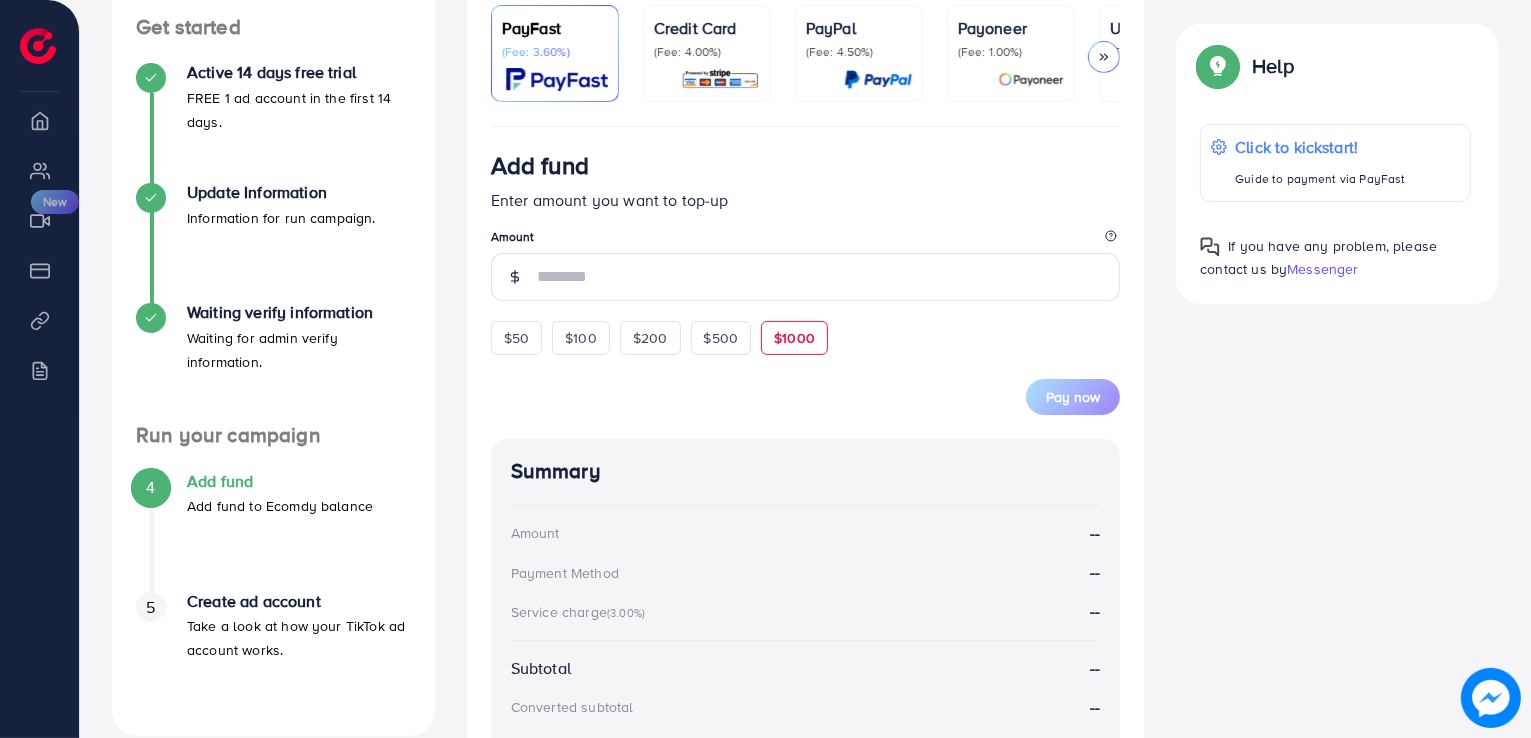 click on "$1000" at bounding box center [794, 338] 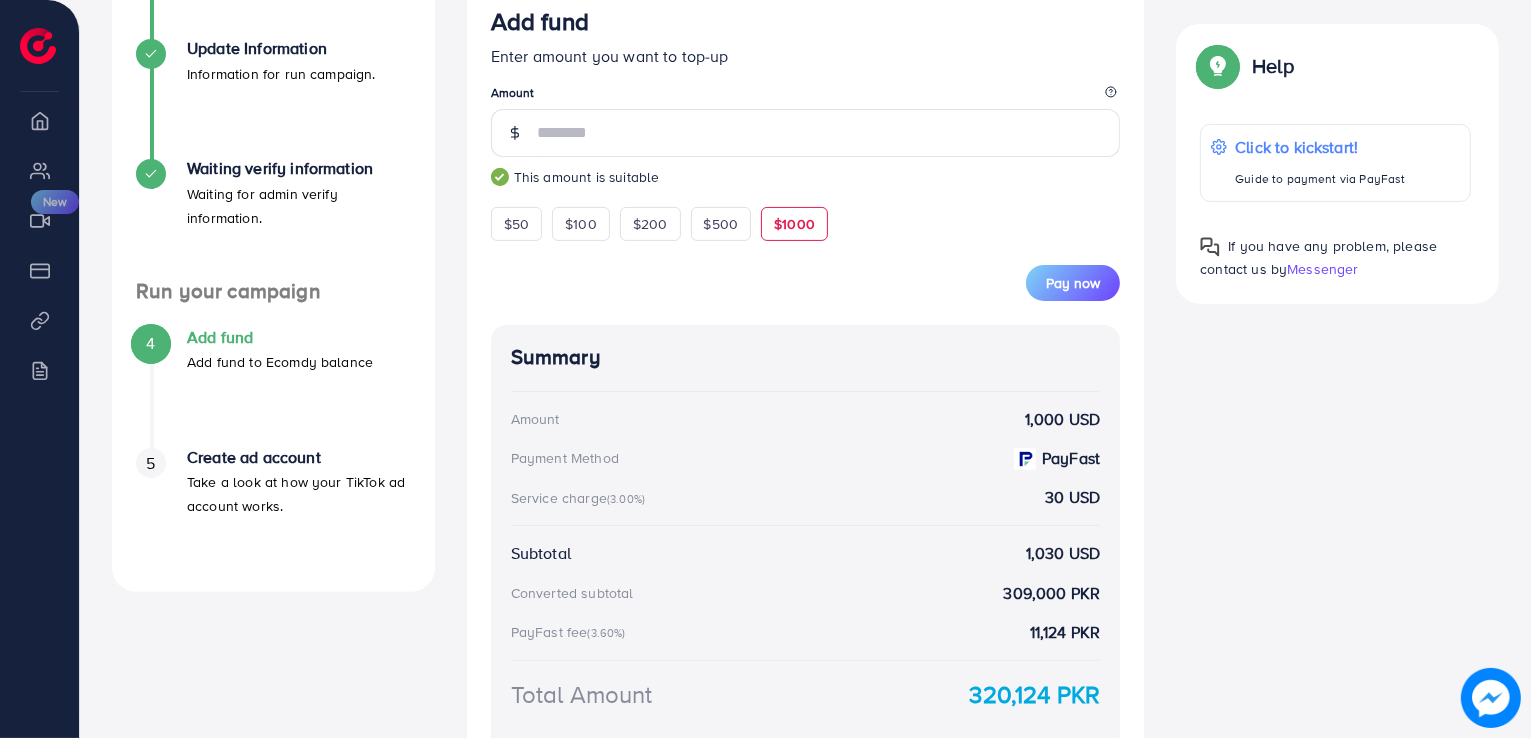 scroll, scrollTop: 500, scrollLeft: 0, axis: vertical 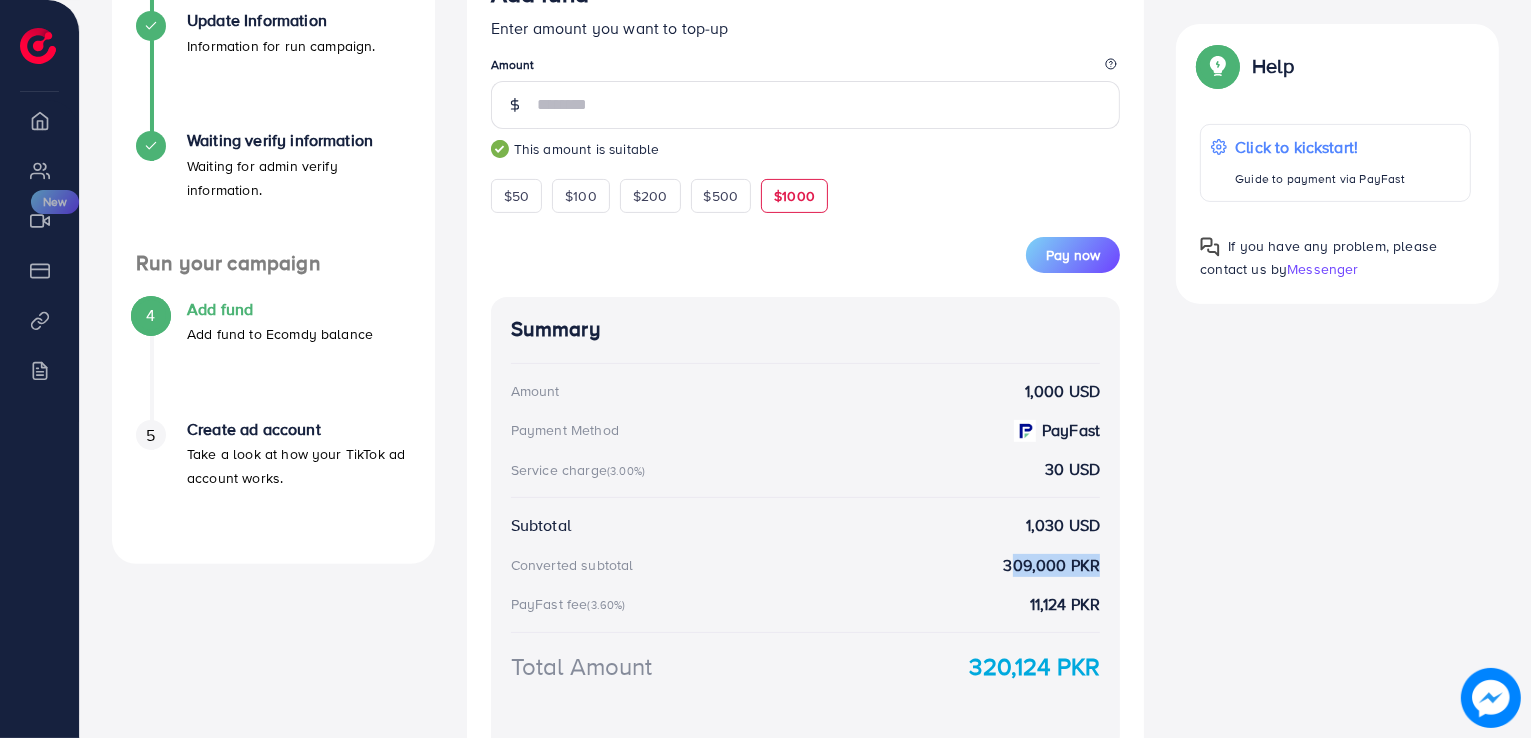 drag, startPoint x: 1007, startPoint y: 569, endPoint x: 1087, endPoint y: 559, distance: 80.622574 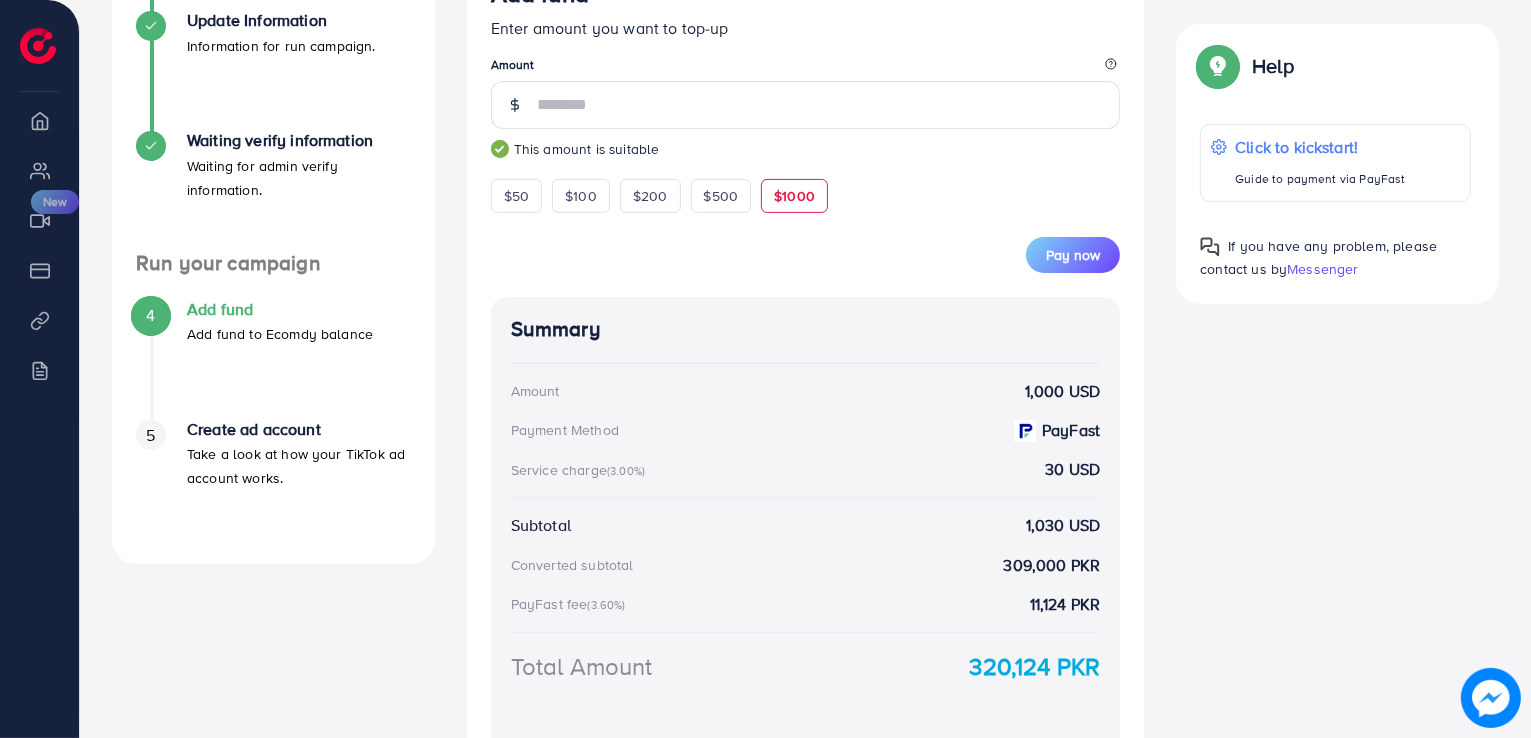 drag, startPoint x: 1097, startPoint y: 564, endPoint x: 981, endPoint y: 577, distance: 116.72617 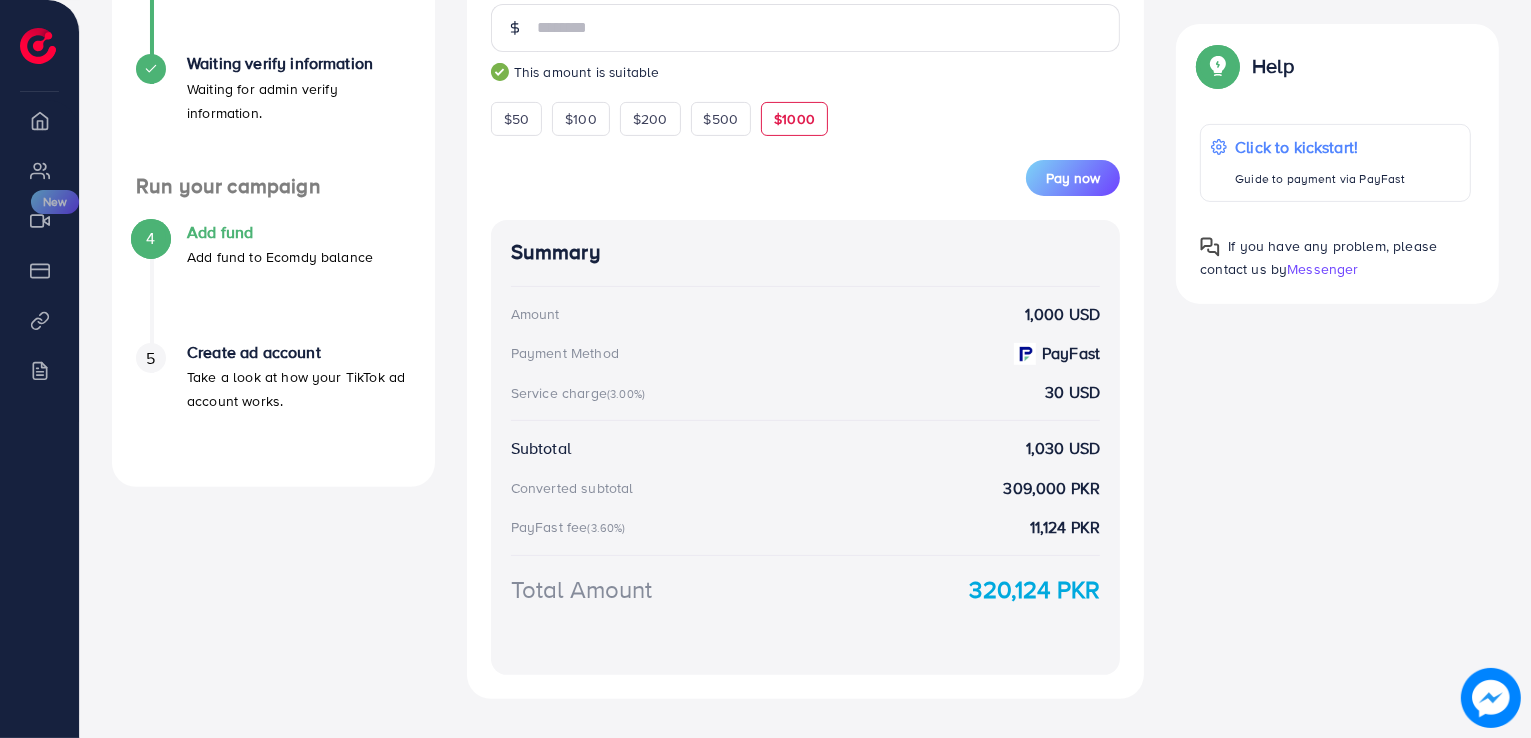 scroll, scrollTop: 594, scrollLeft: 0, axis: vertical 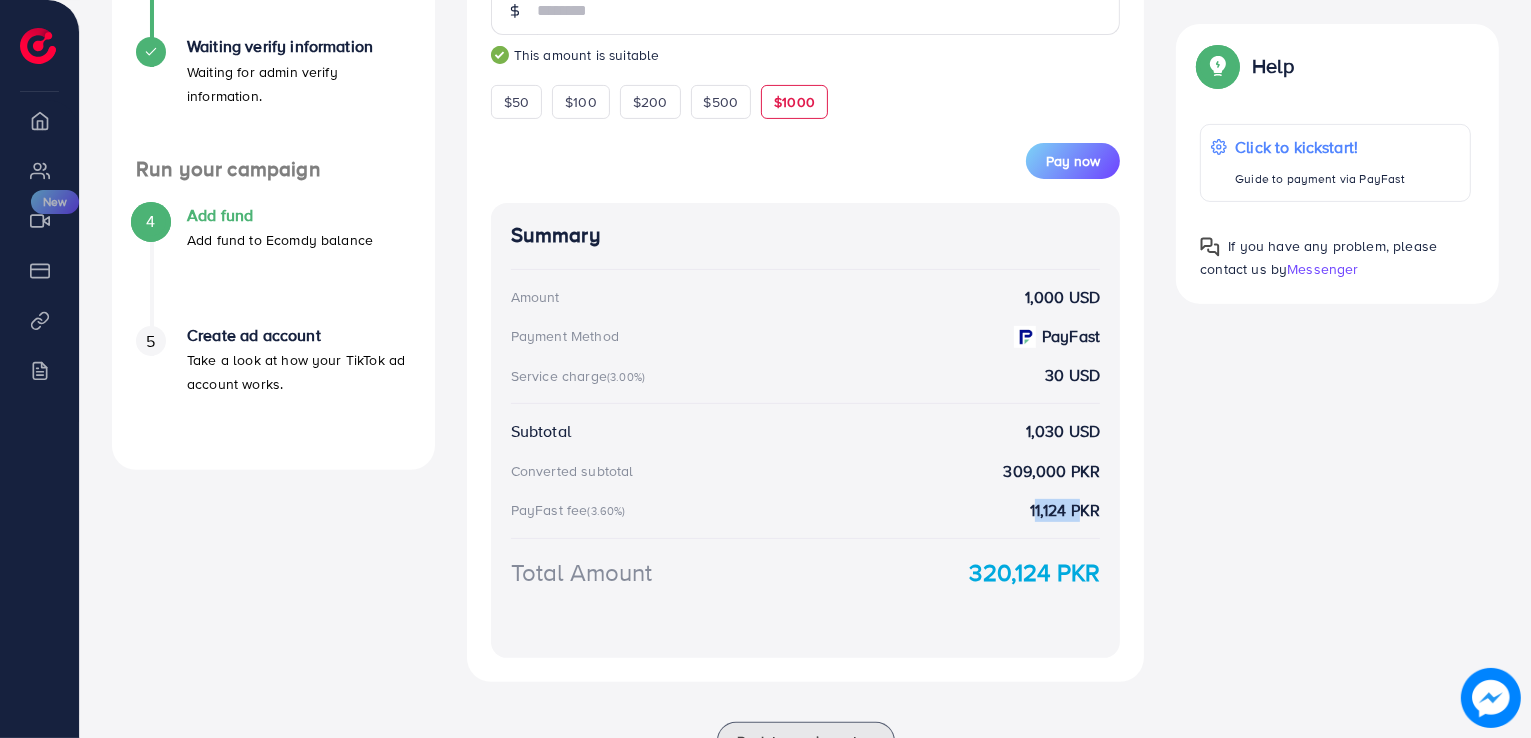 drag, startPoint x: 1035, startPoint y: 511, endPoint x: 1079, endPoint y: 511, distance: 44 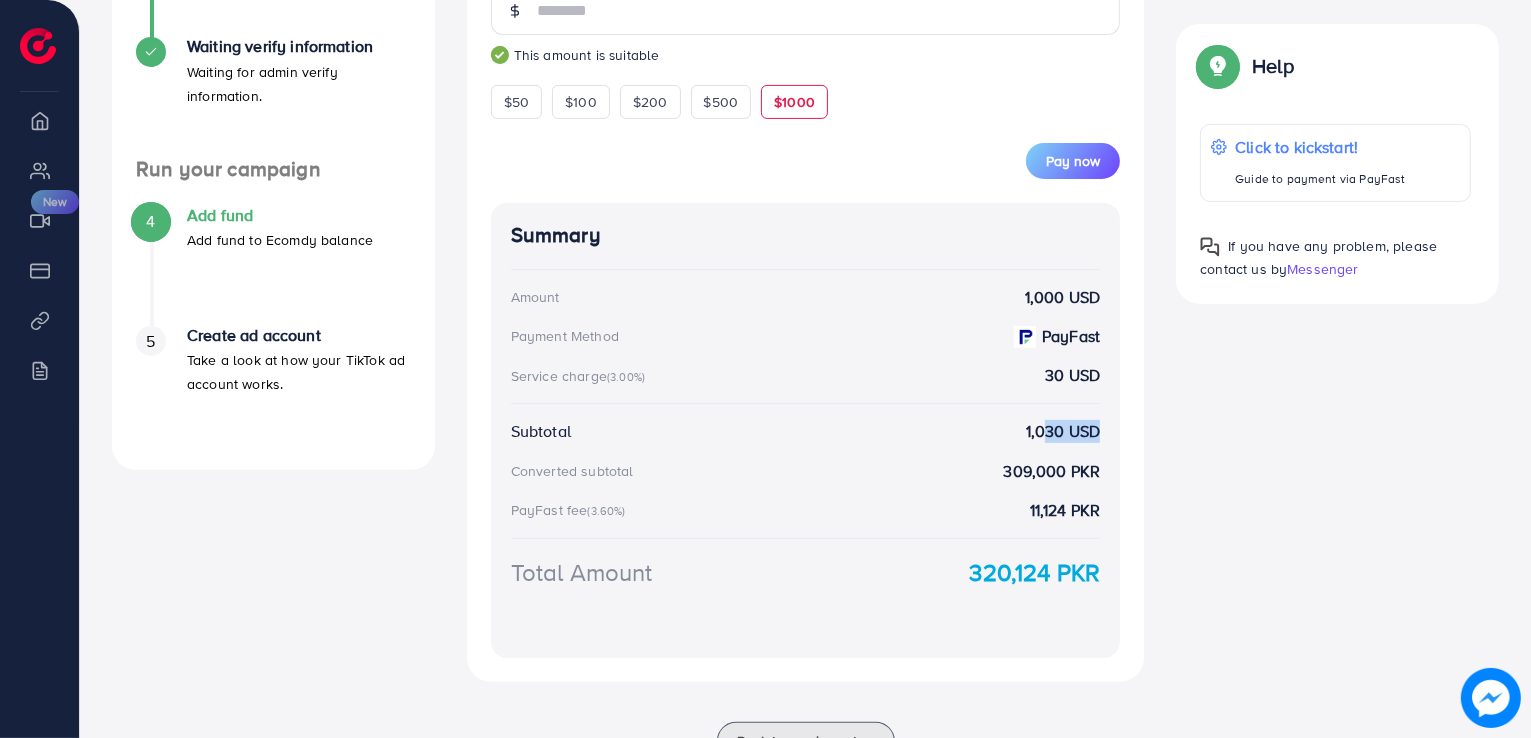 drag, startPoint x: 1092, startPoint y: 429, endPoint x: 1034, endPoint y: 432, distance: 58.077534 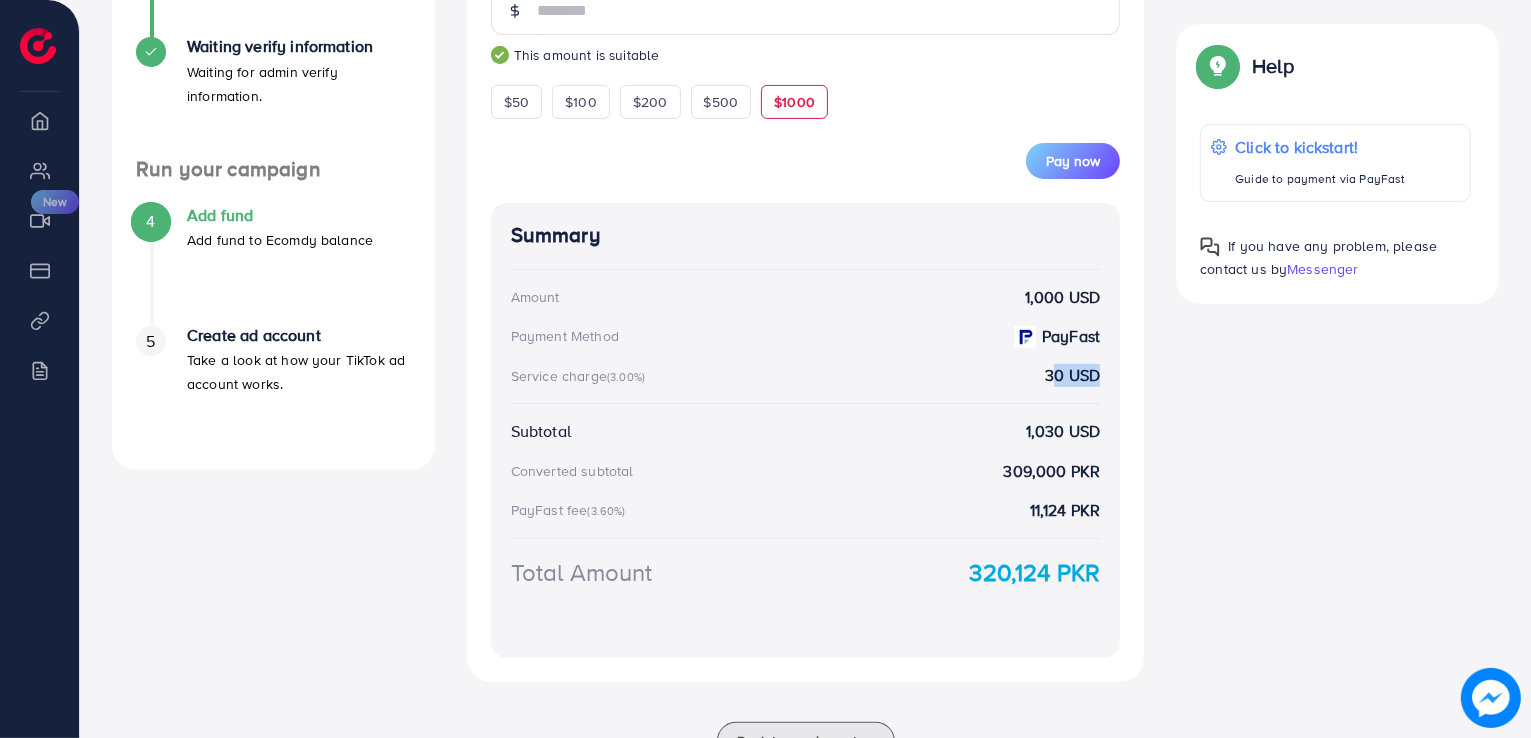drag, startPoint x: 1052, startPoint y: 389, endPoint x: 1101, endPoint y: 383, distance: 49.365982 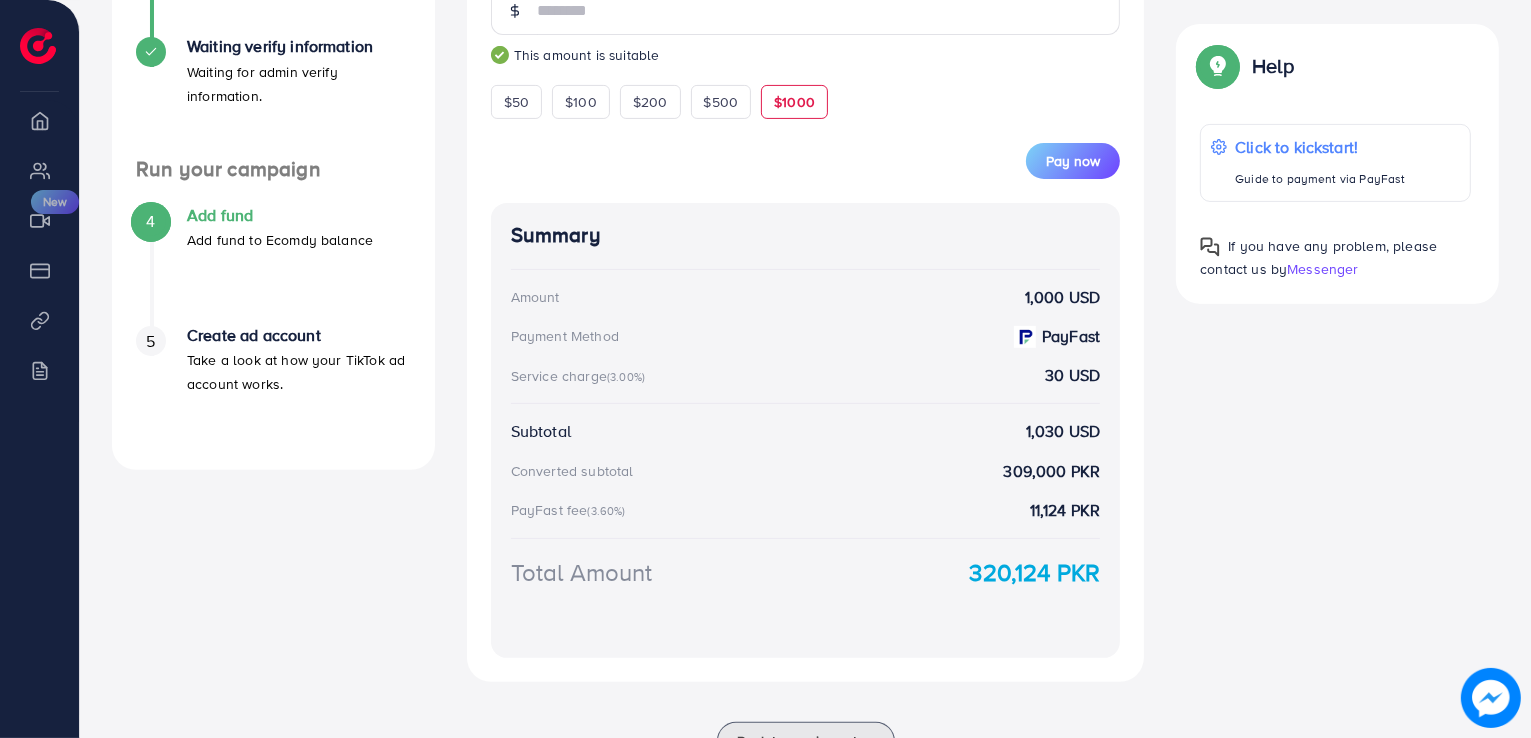 click on "Summary   Amount   1,000 USD   Payment Method  PayFast  Service charge   (3.00%)  30 USD  Subtotal   1,030 USD   Converted subtotal   309,000 PKR   PayFast fee   (3.60%)  11,124 PKR  Total Amount   320,124 PKR" at bounding box center (806, 430) 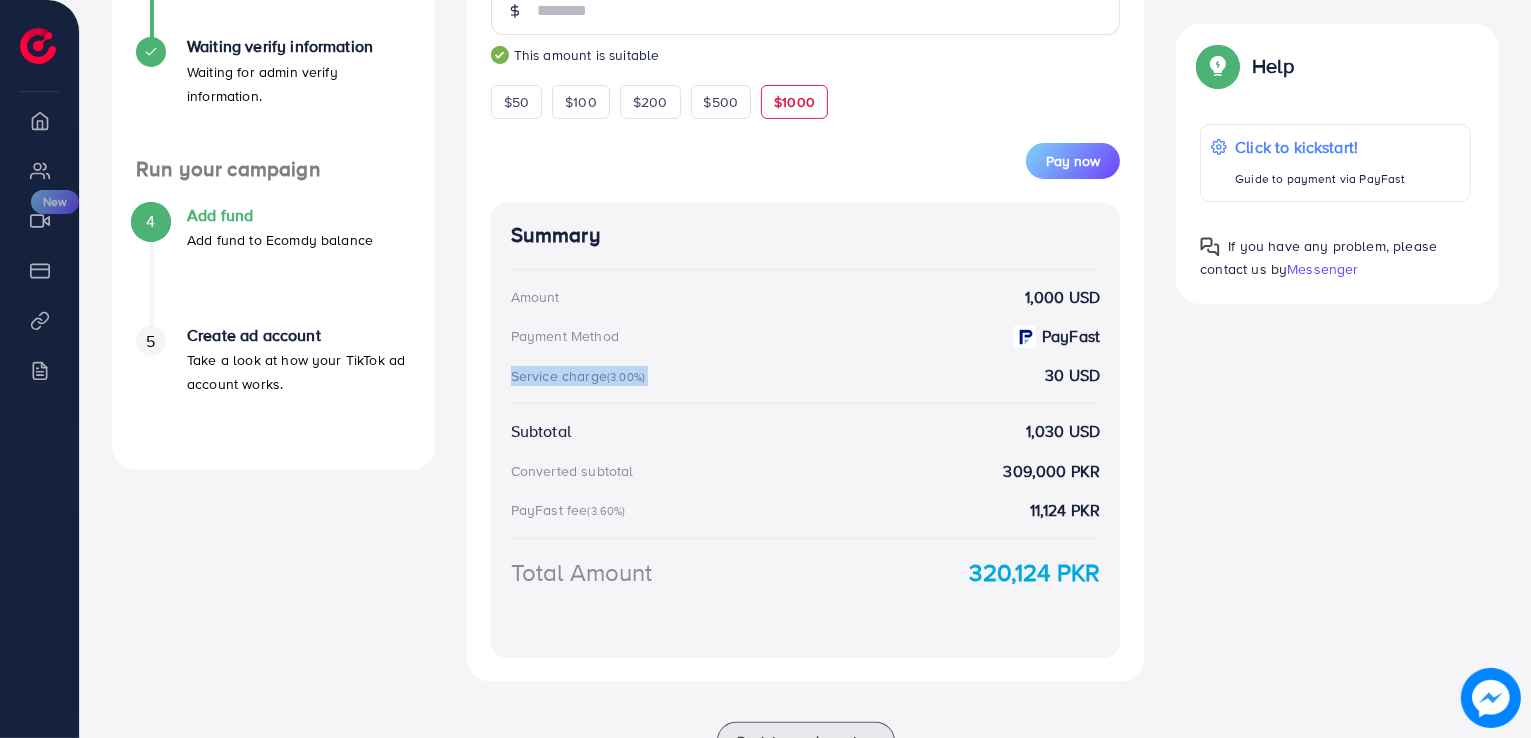 drag, startPoint x: 1101, startPoint y: 383, endPoint x: 989, endPoint y: 388, distance: 112.11155 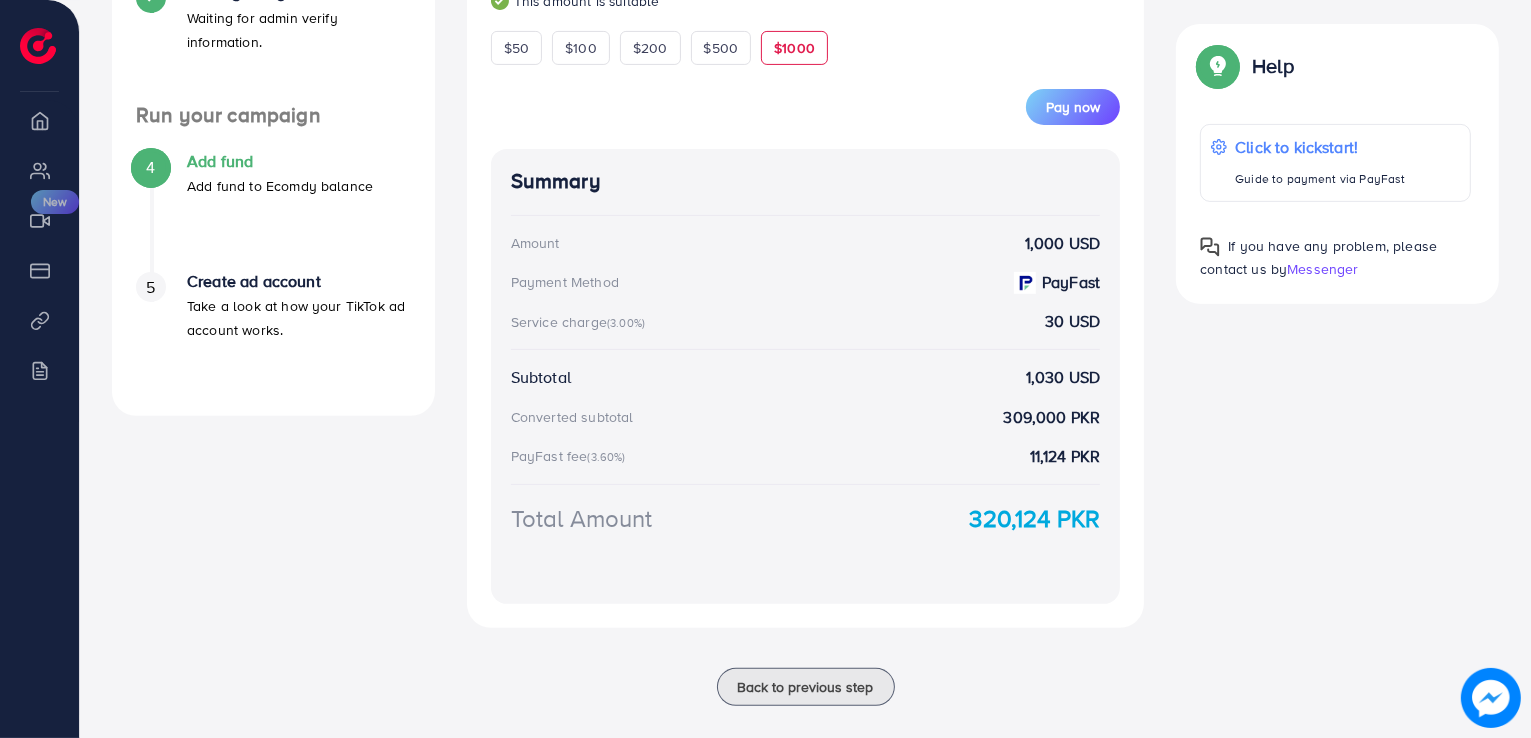 scroll, scrollTop: 675, scrollLeft: 0, axis: vertical 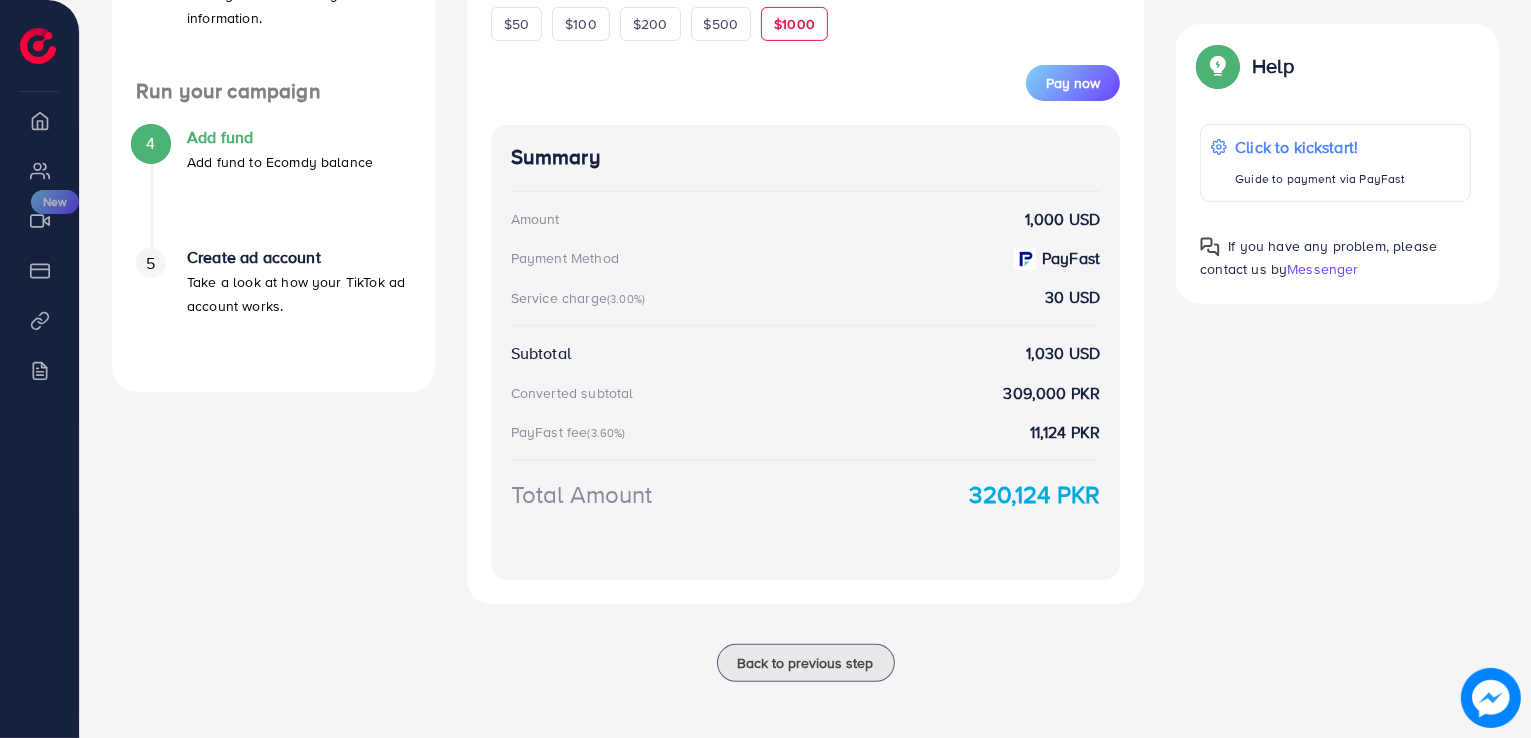drag, startPoint x: 966, startPoint y: 490, endPoint x: 1098, endPoint y: 489, distance: 132.00378 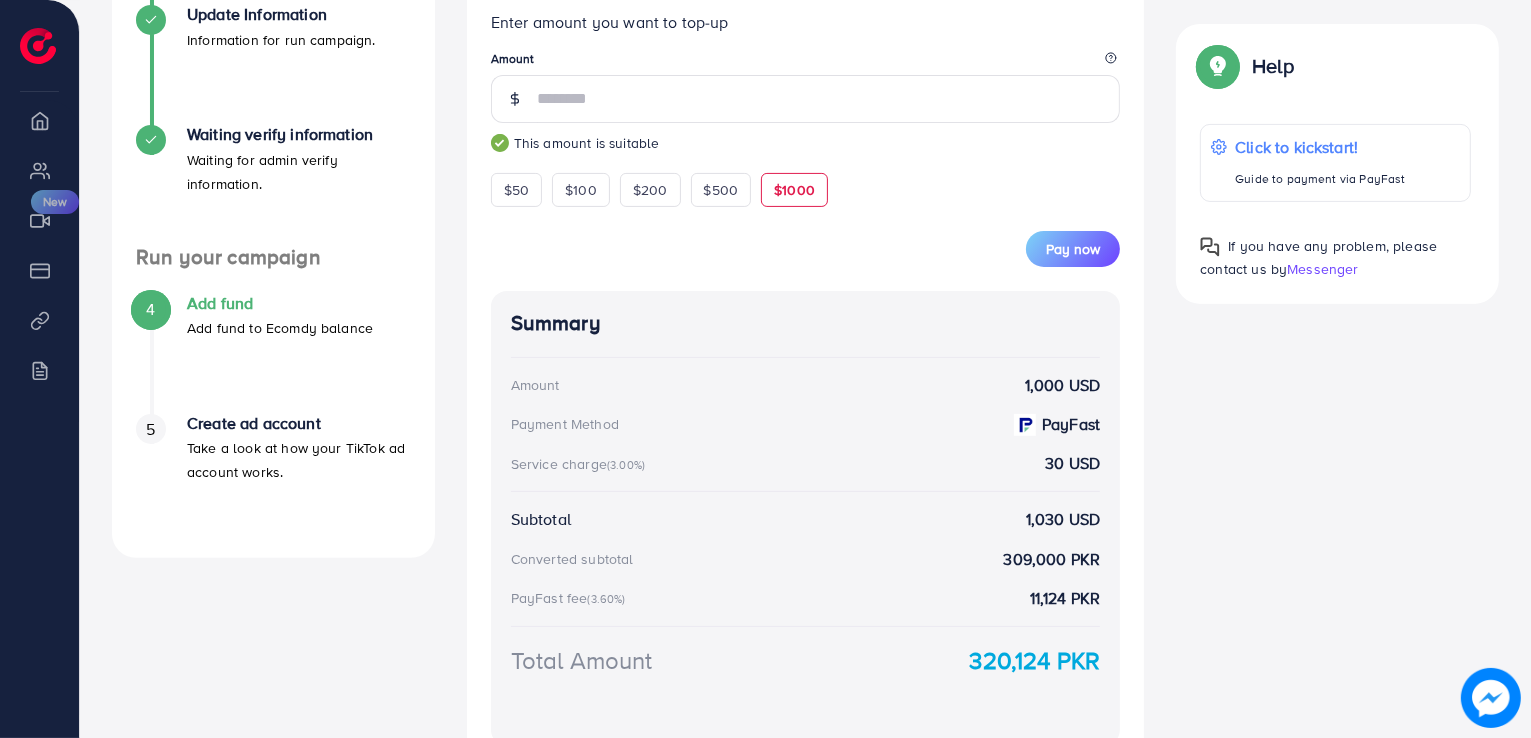 scroll, scrollTop: 675, scrollLeft: 0, axis: vertical 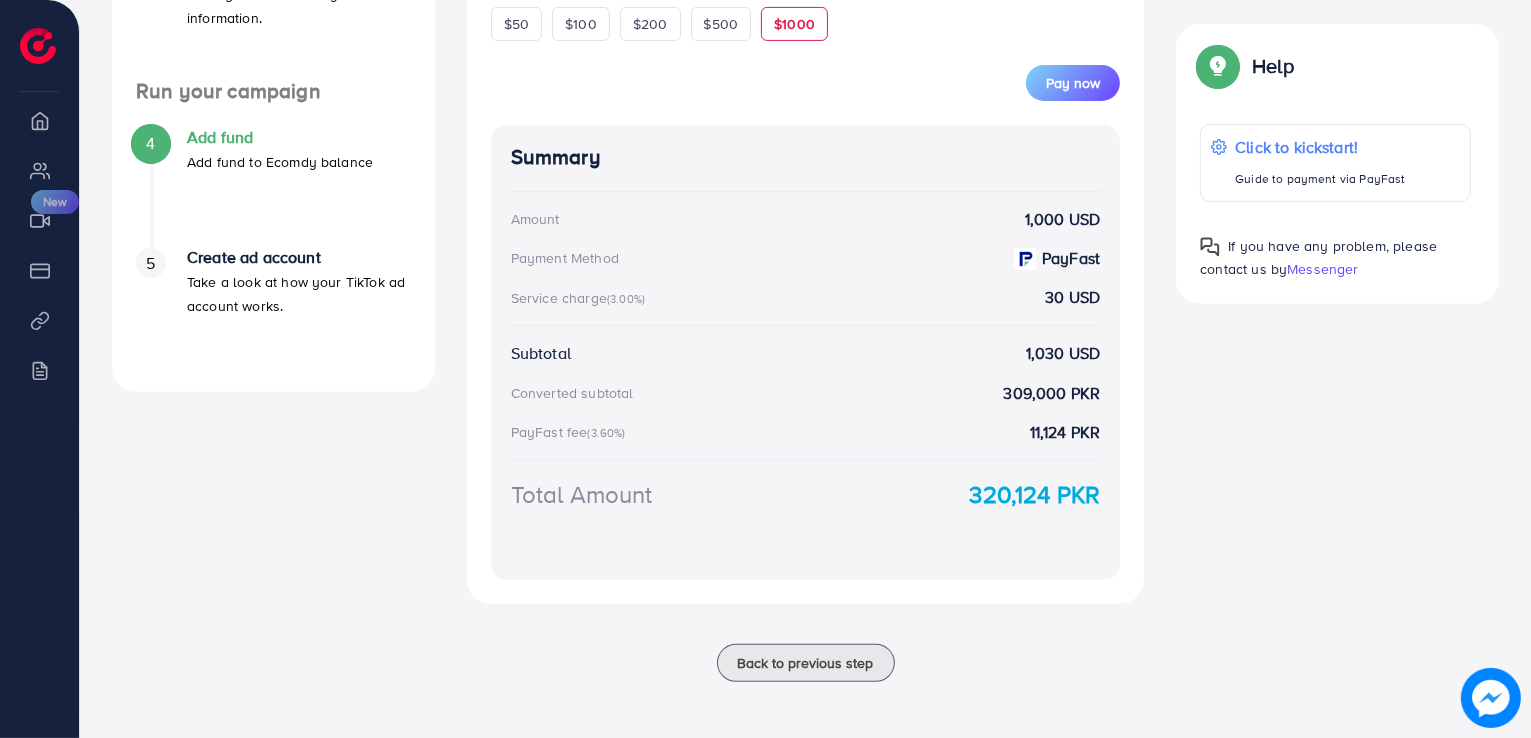 drag, startPoint x: 1098, startPoint y: 489, endPoint x: 936, endPoint y: 494, distance: 162.07715 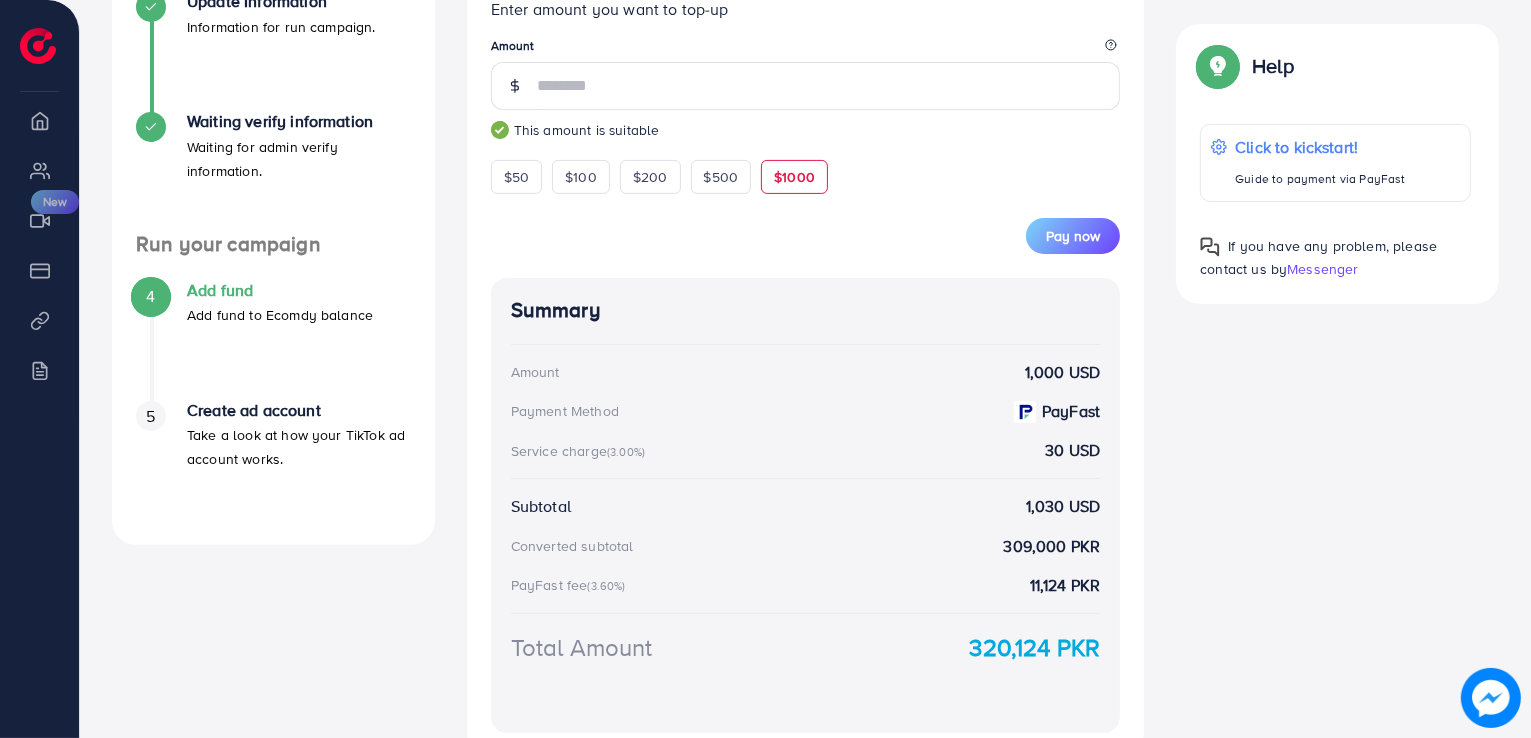 scroll, scrollTop: 489, scrollLeft: 0, axis: vertical 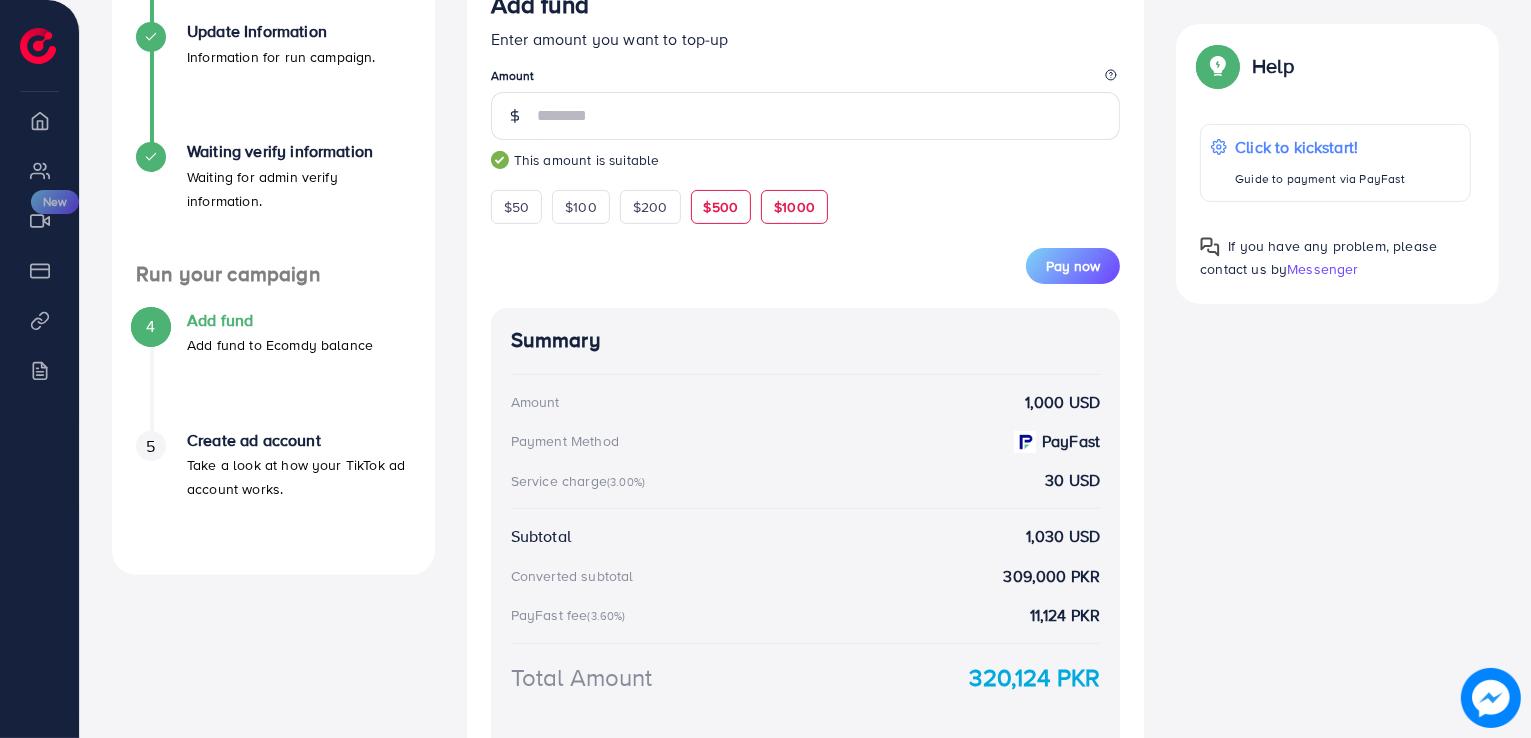 click on "$500" at bounding box center (721, 207) 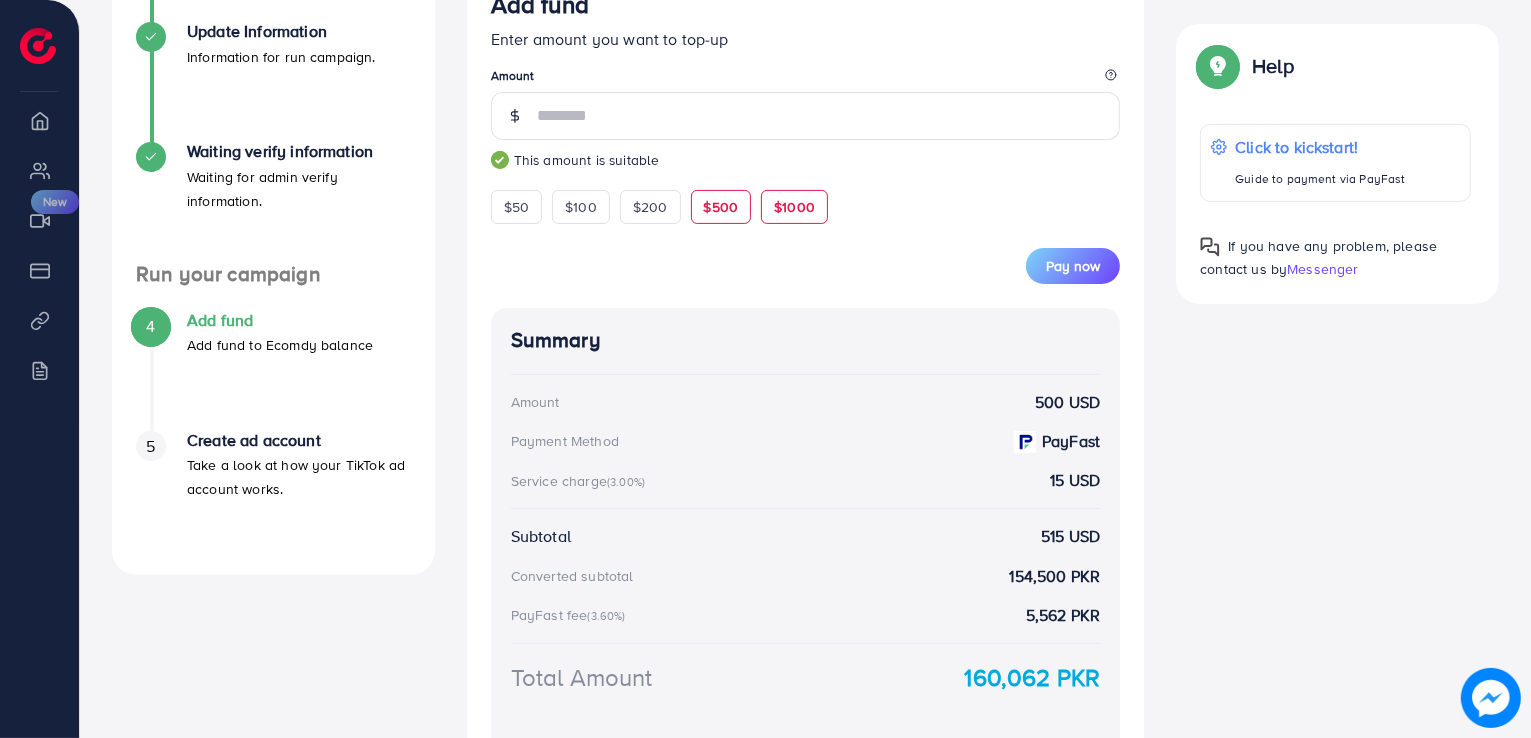 click on "$1000" at bounding box center [794, 207] 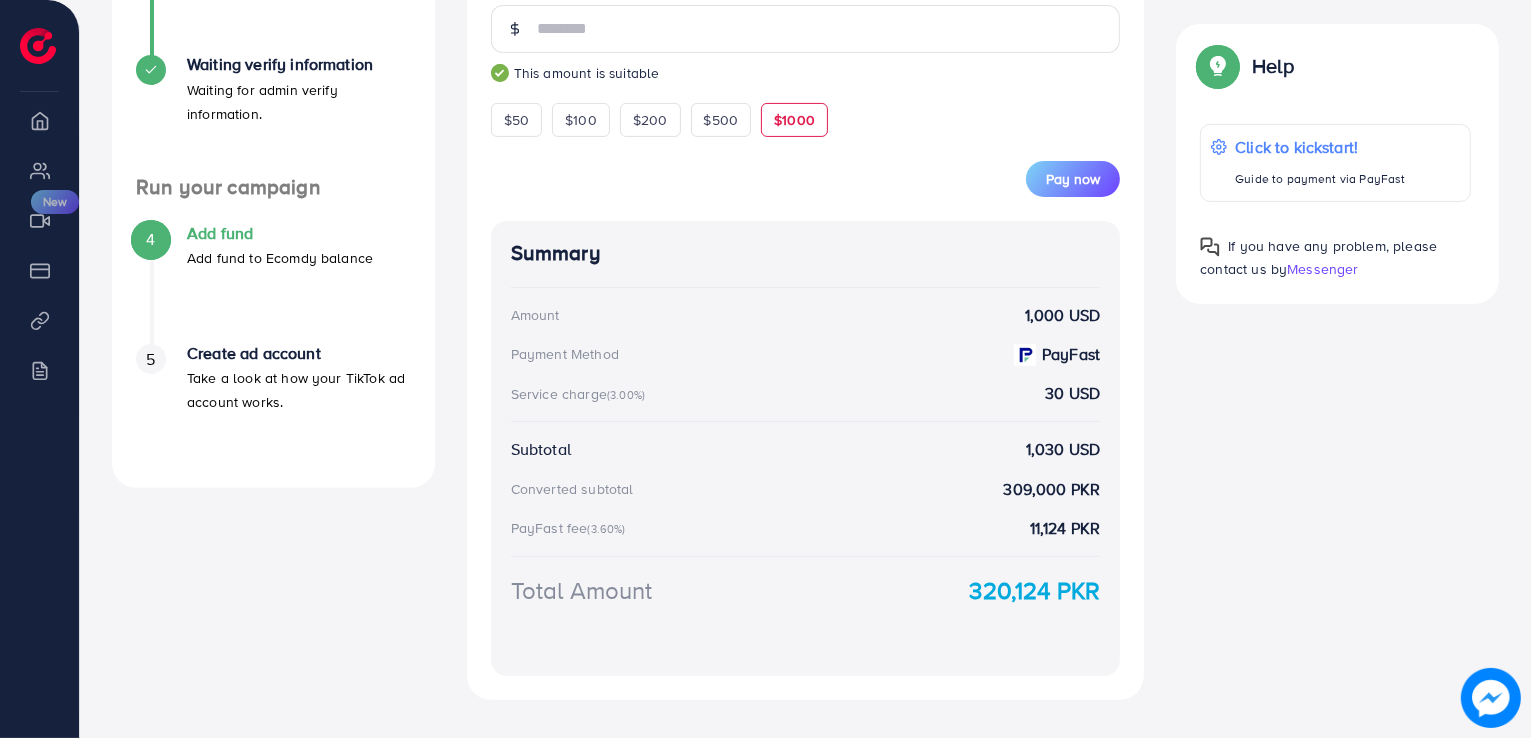 scroll, scrollTop: 572, scrollLeft: 0, axis: vertical 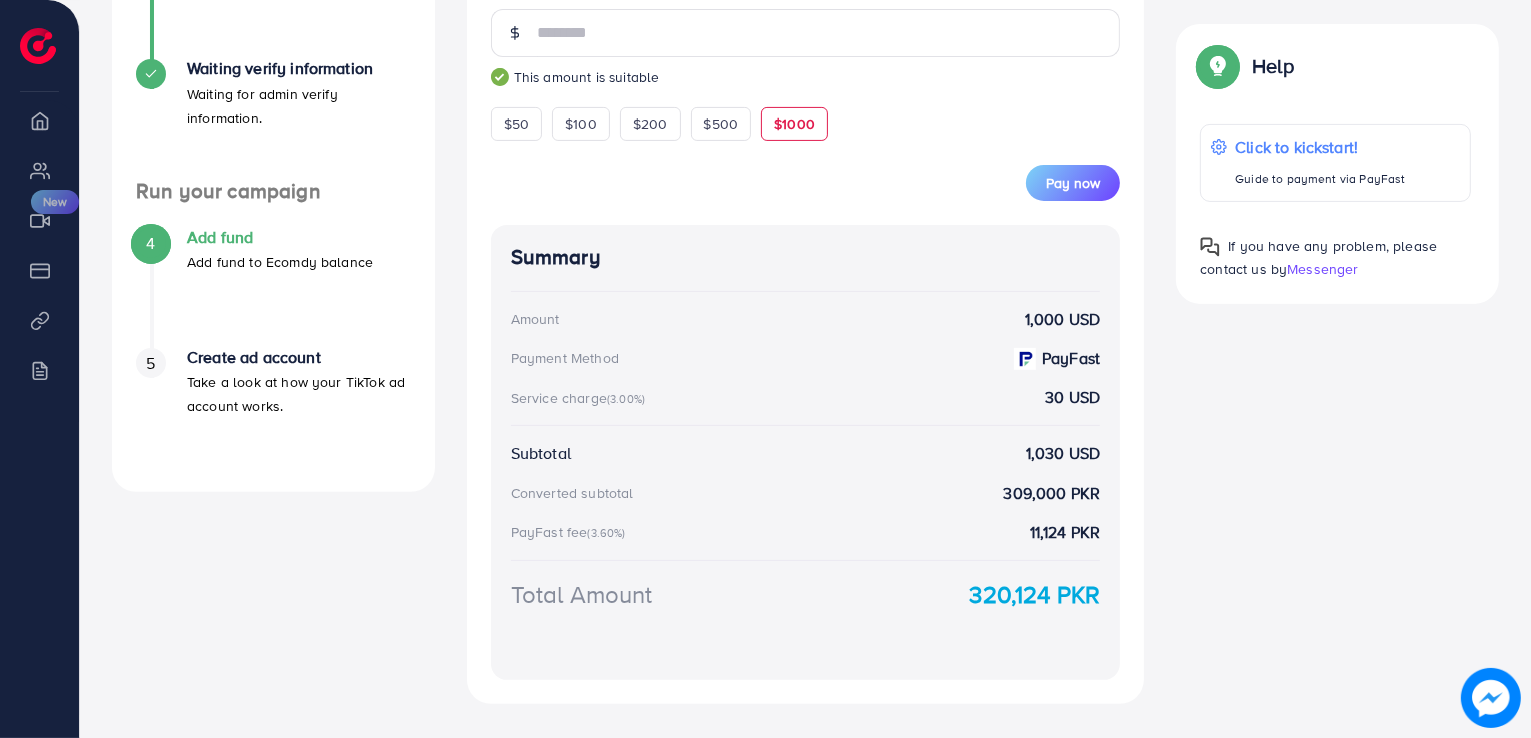 click on "Pay now" at bounding box center (806, 171) 